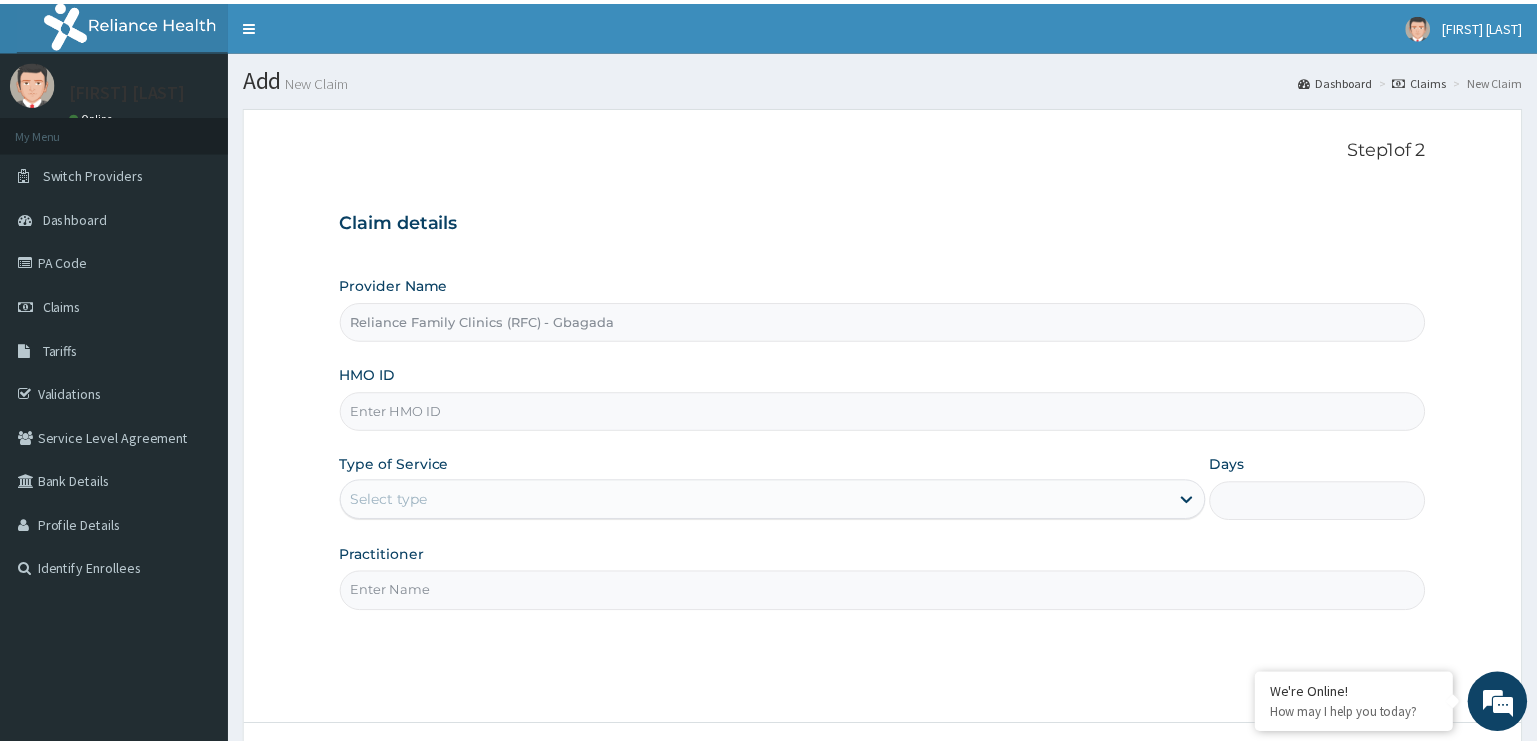 scroll, scrollTop: 0, scrollLeft: 0, axis: both 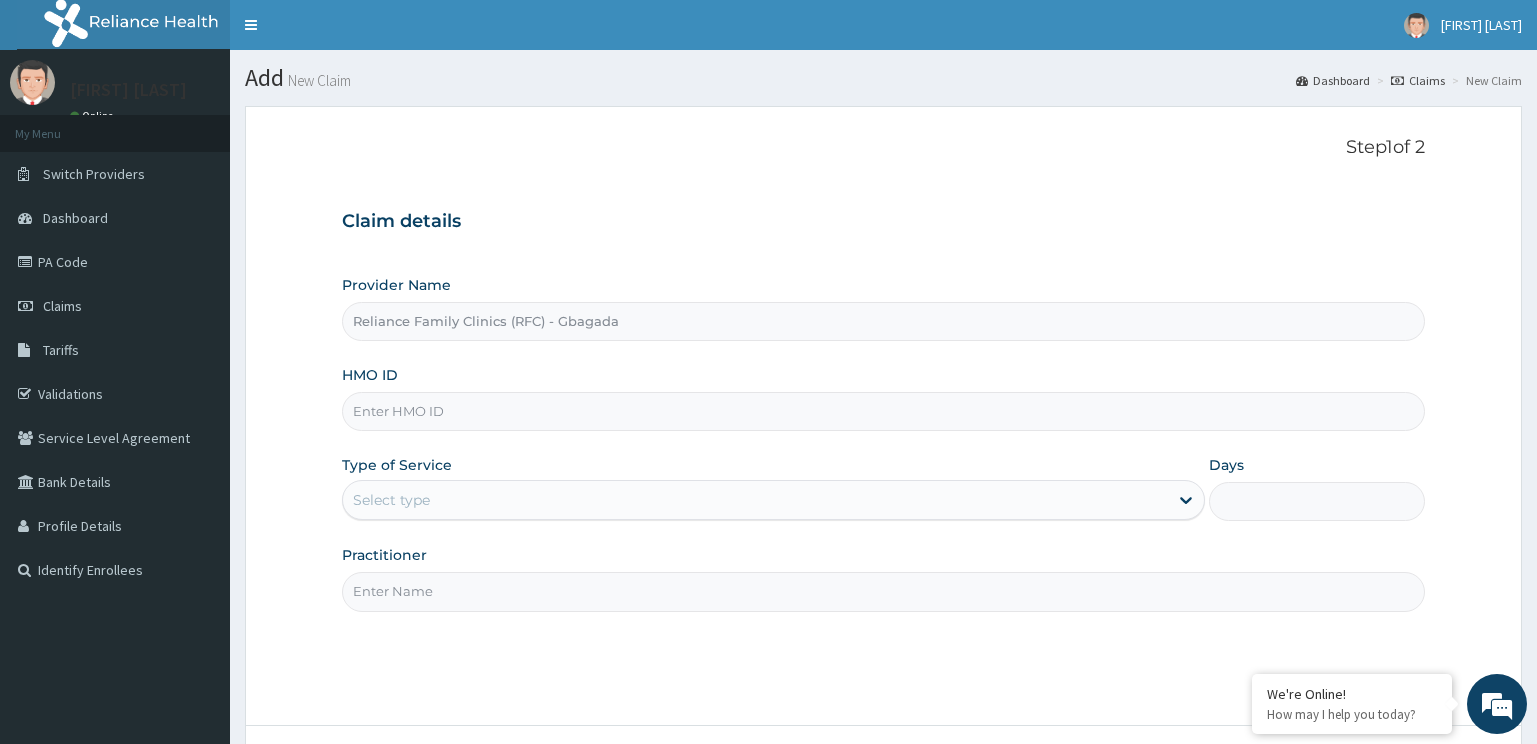 click on "HMO ID" at bounding box center [884, 411] 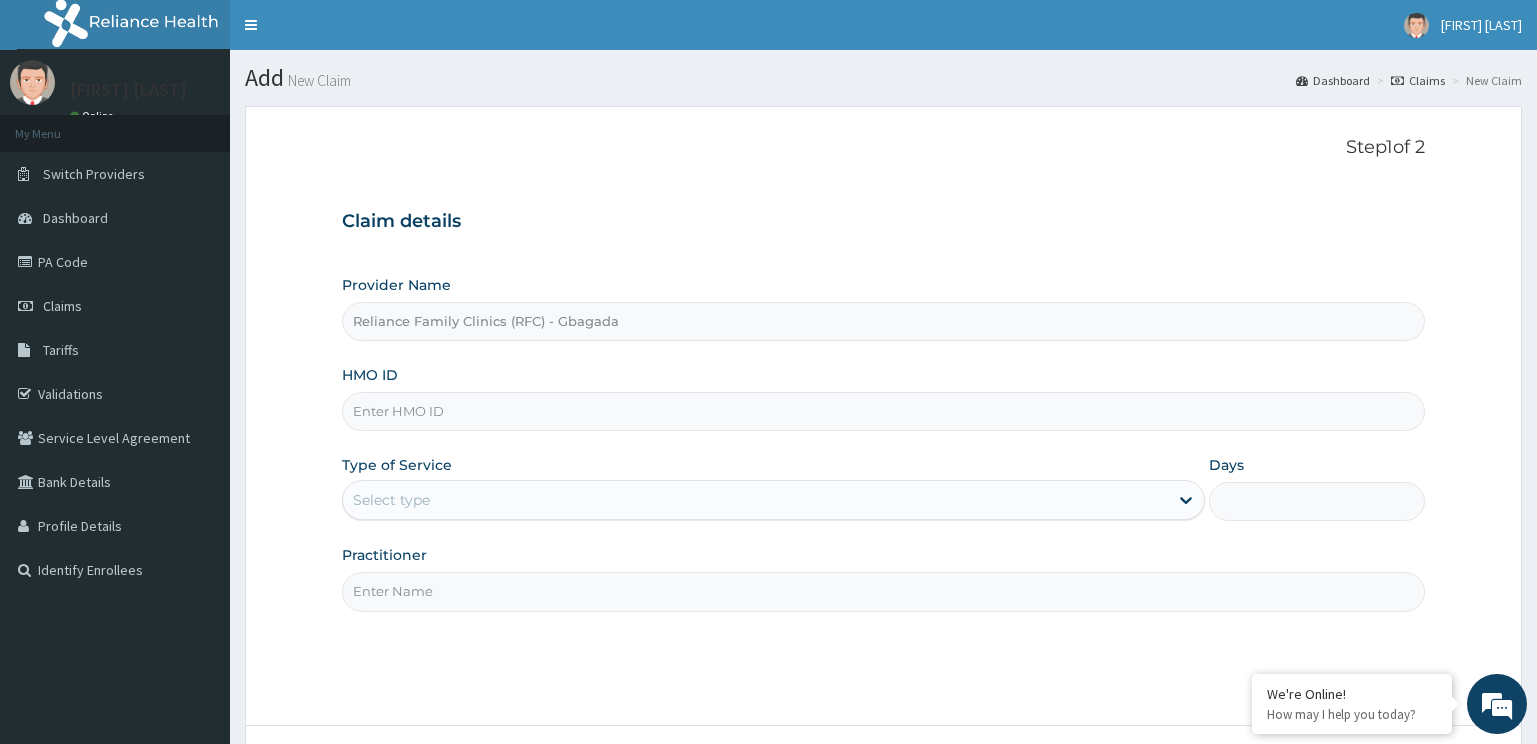 scroll, scrollTop: 0, scrollLeft: 0, axis: both 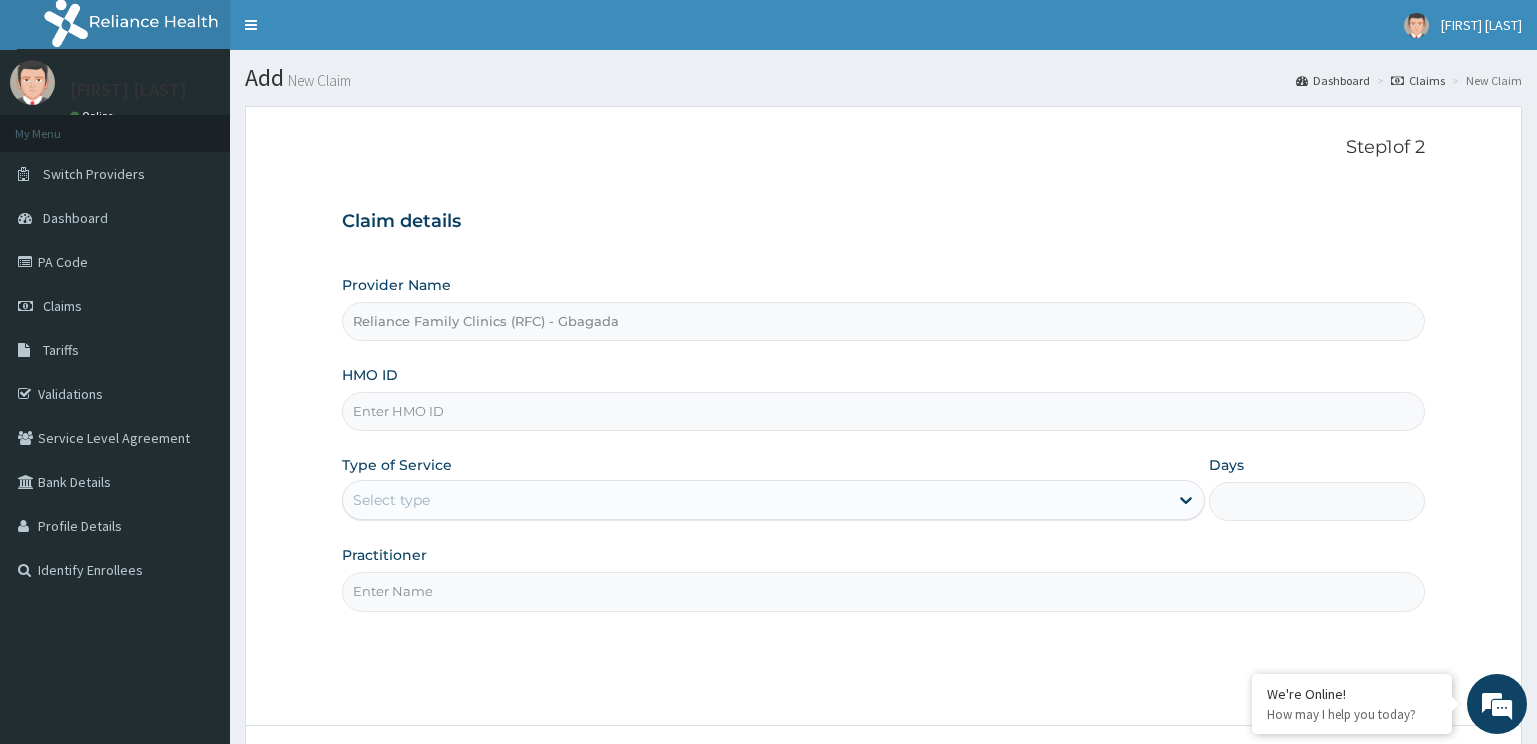 paste on "RFC/10010/A" 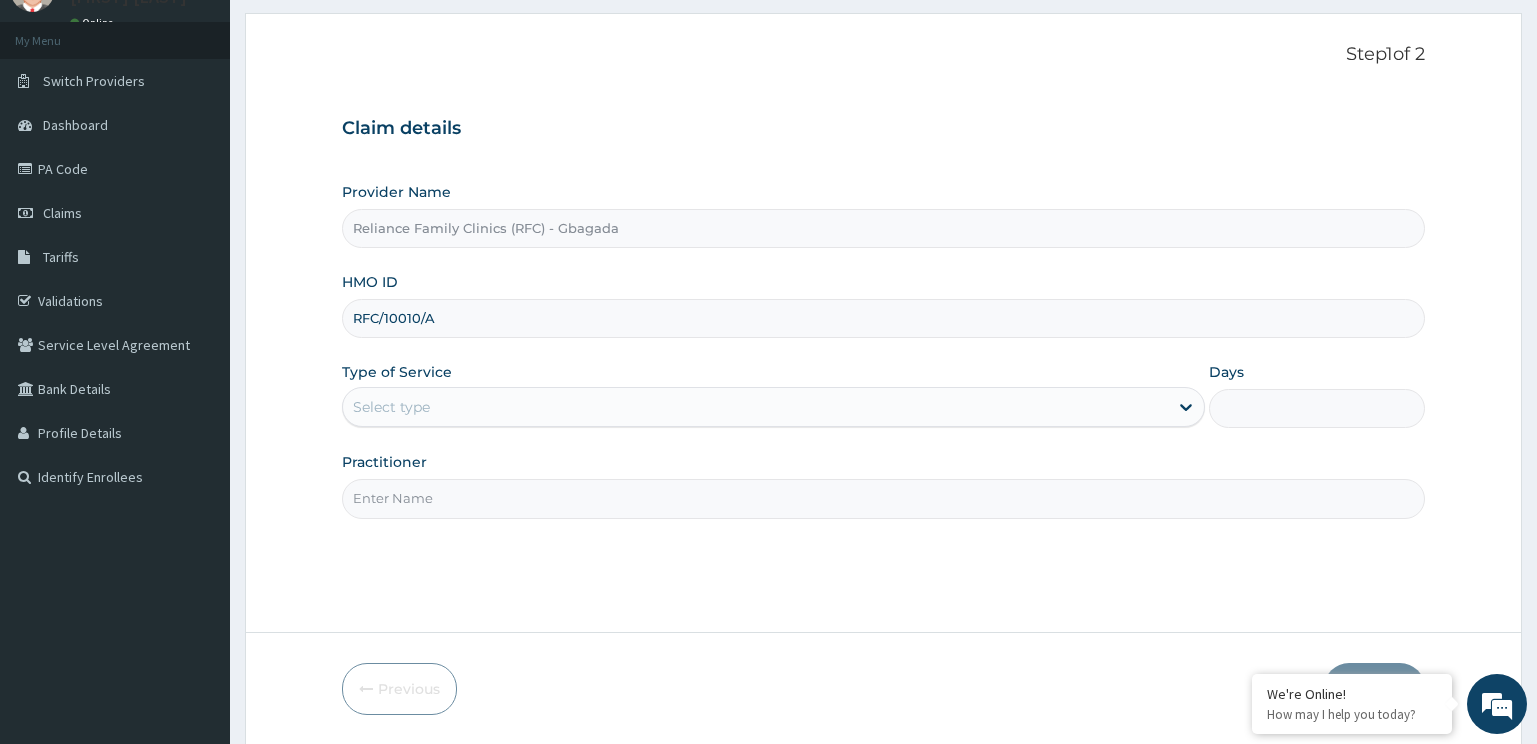 scroll, scrollTop: 161, scrollLeft: 0, axis: vertical 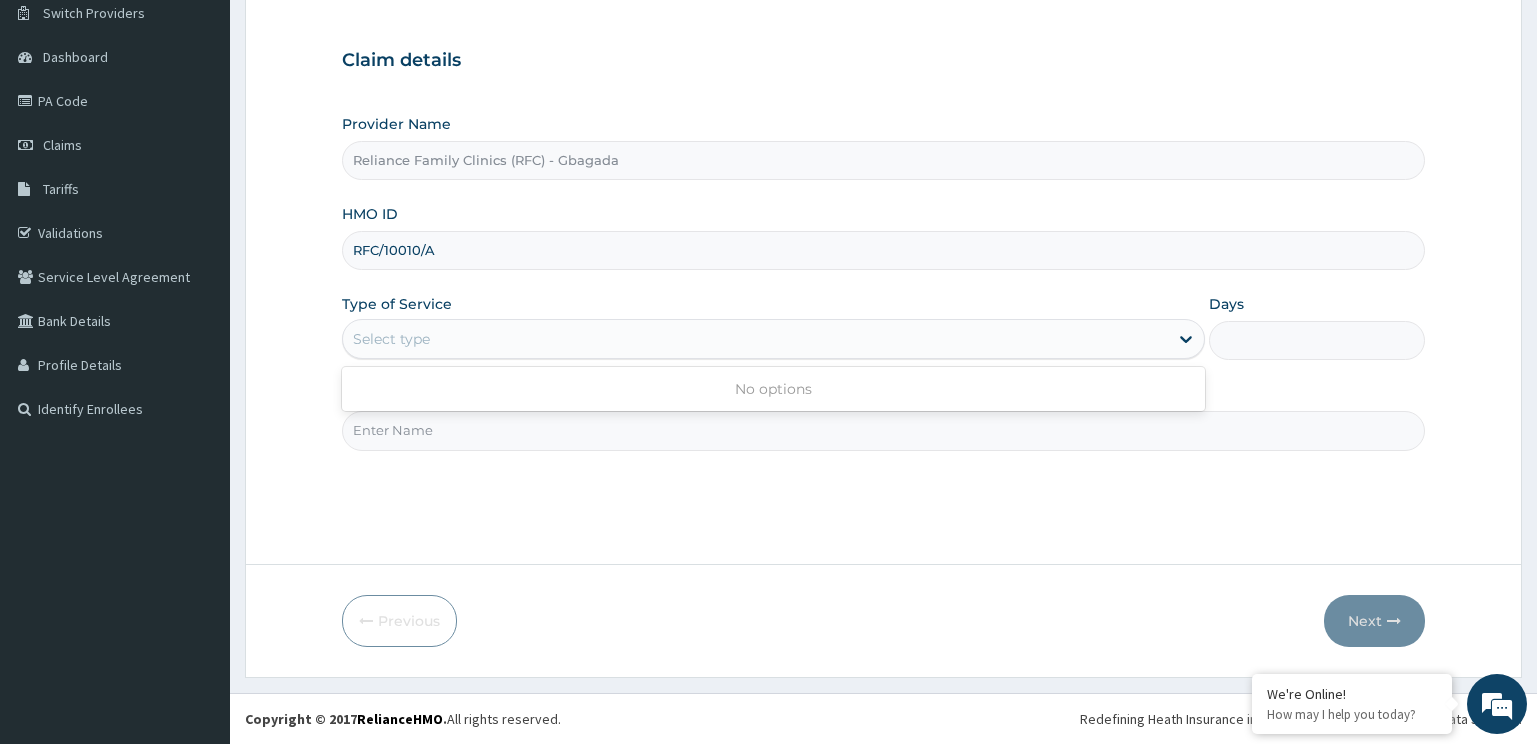 click on "Select type" at bounding box center [756, 339] 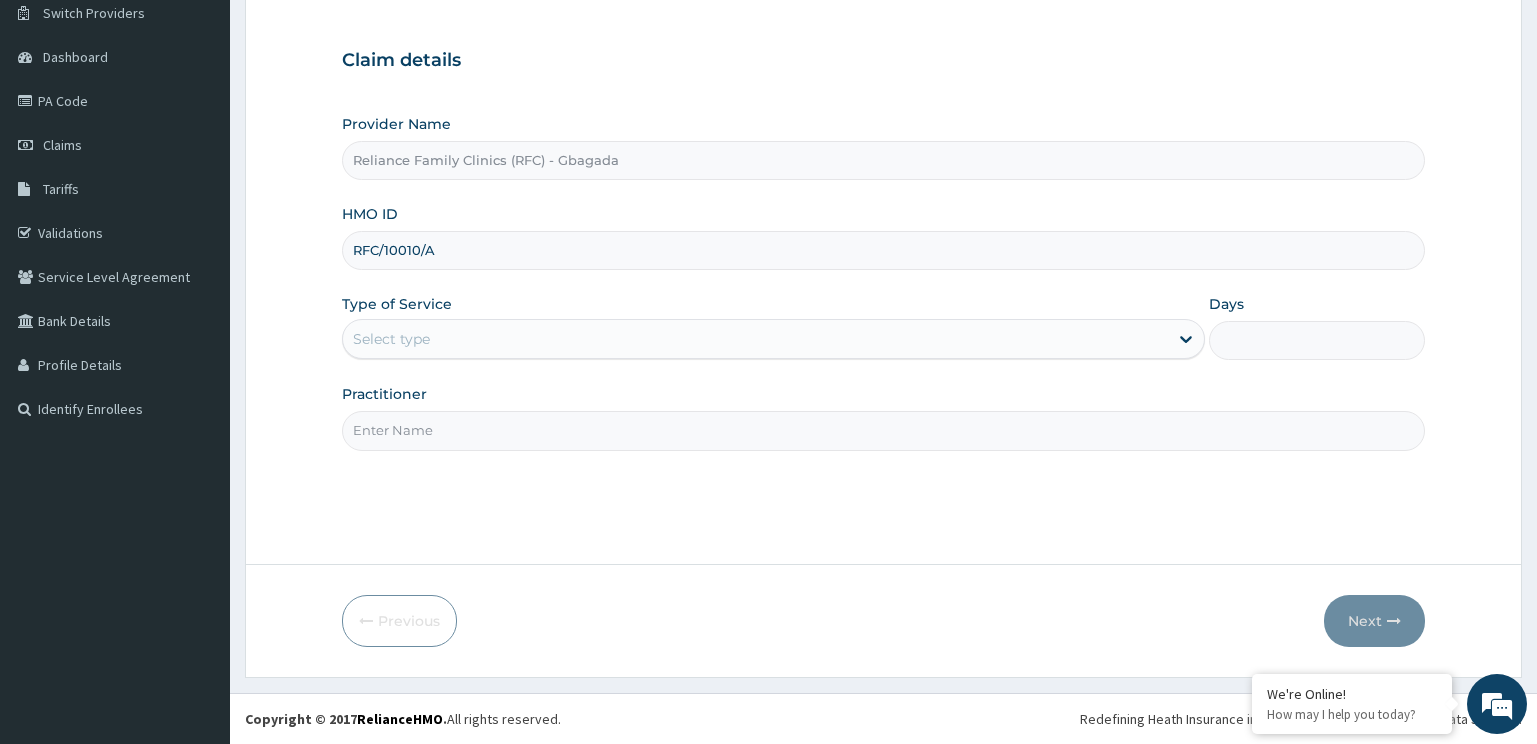 click on "Step  1  of 2 Claim details Provider Name Reliance Family Clinics (RFC) - Gbagada HMO ID RFC/10010/A Type of Service Select type Days Practitioner" at bounding box center (884, 255) 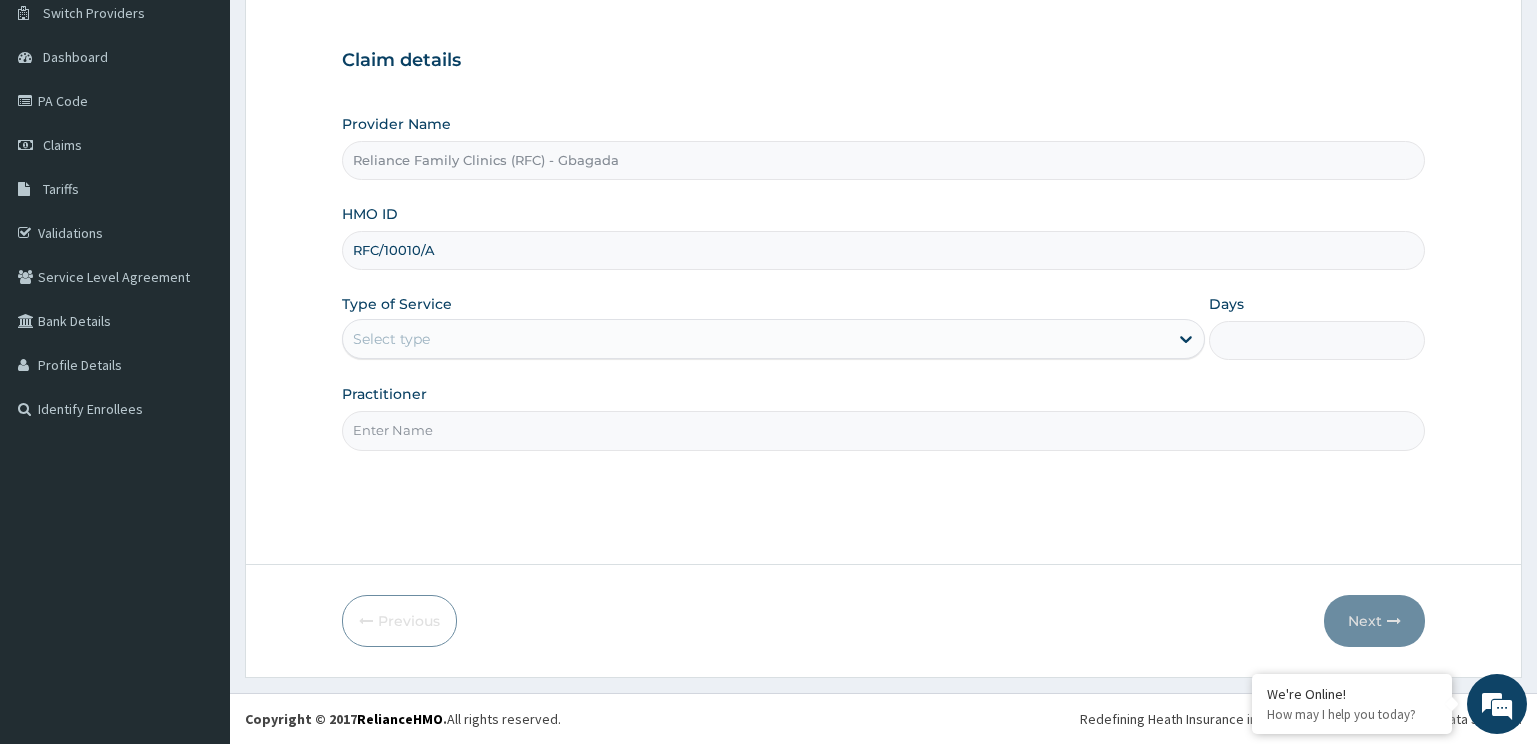 type on "RFC/10010/A" 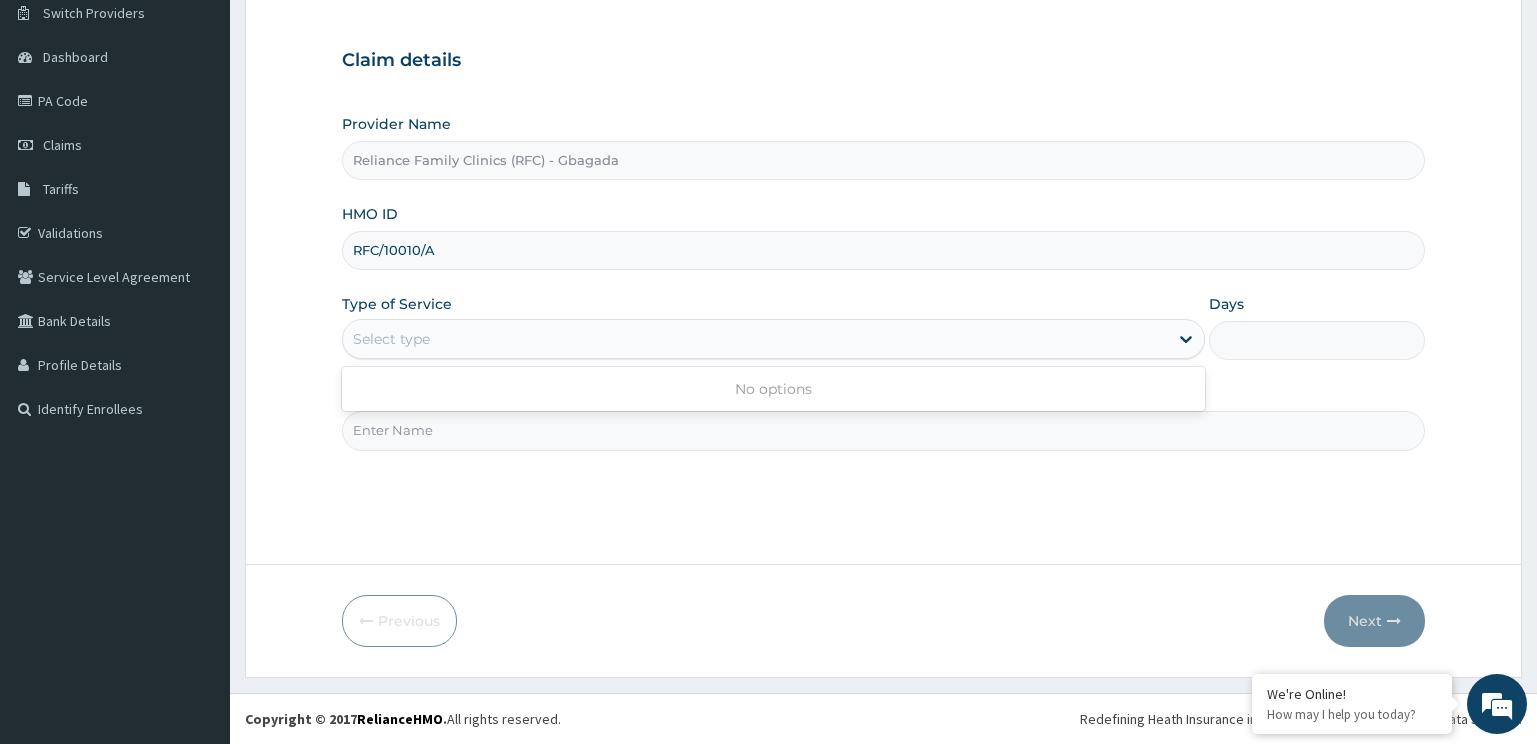 click on "Select type" at bounding box center (756, 339) 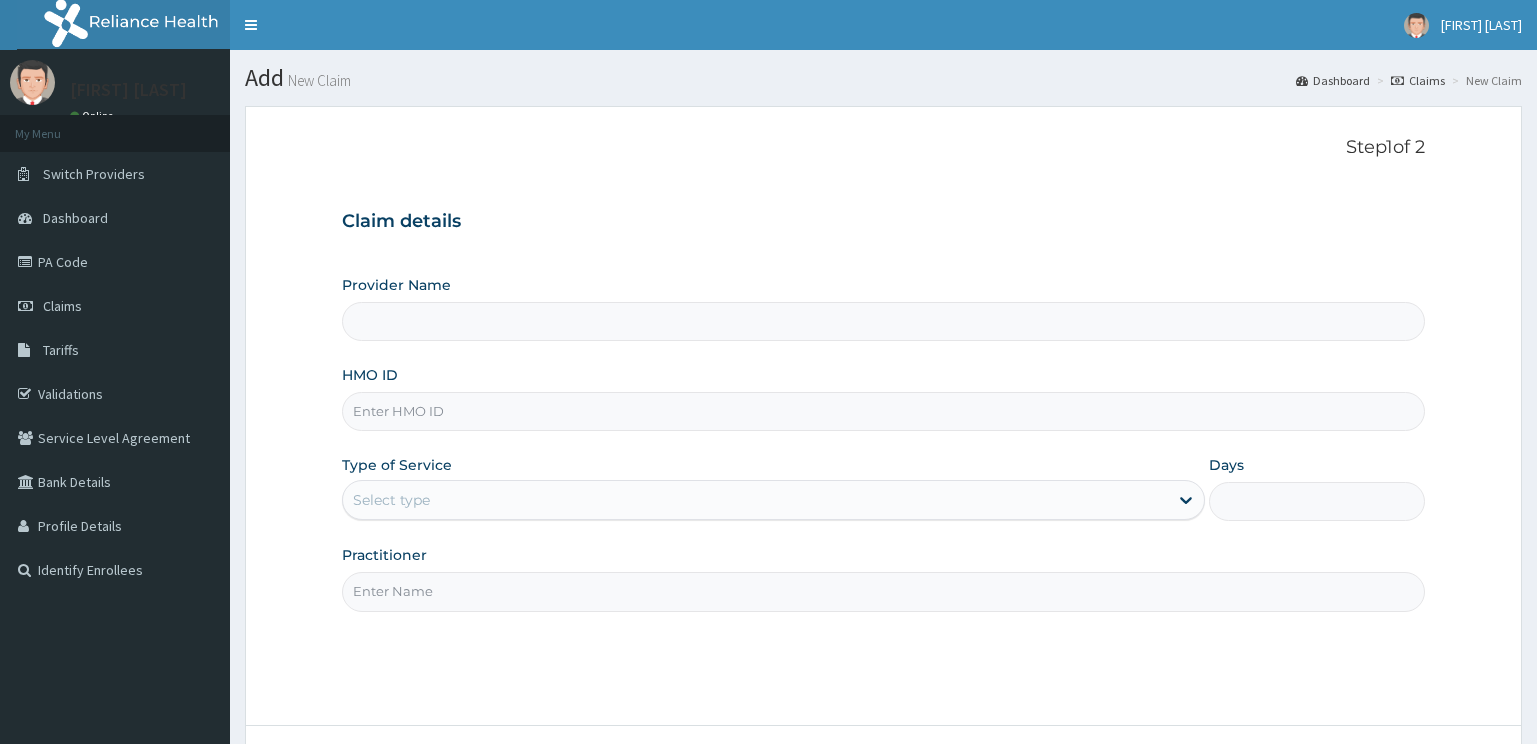 scroll, scrollTop: 161, scrollLeft: 0, axis: vertical 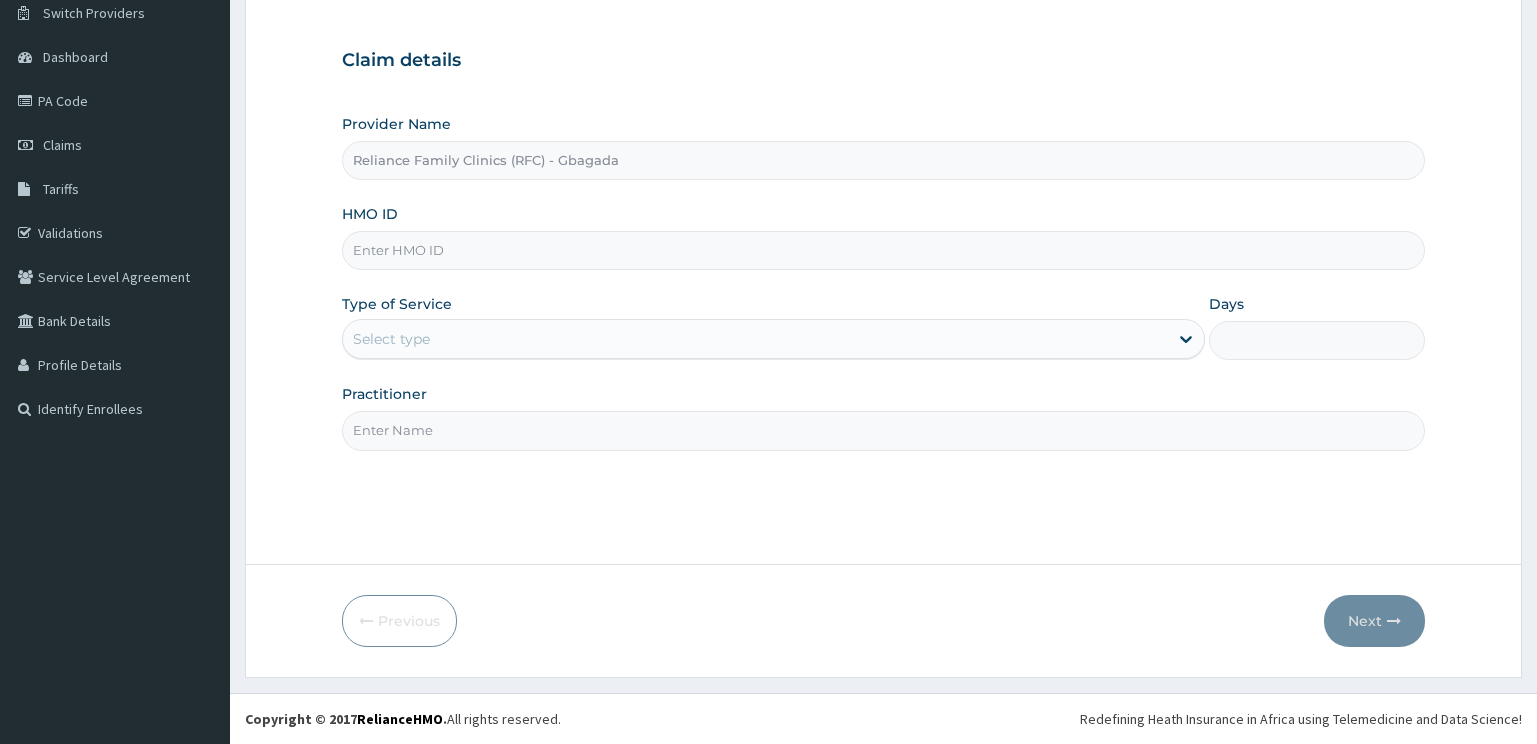 type on "Reliance Family Clinics (RFC) - Gbagada" 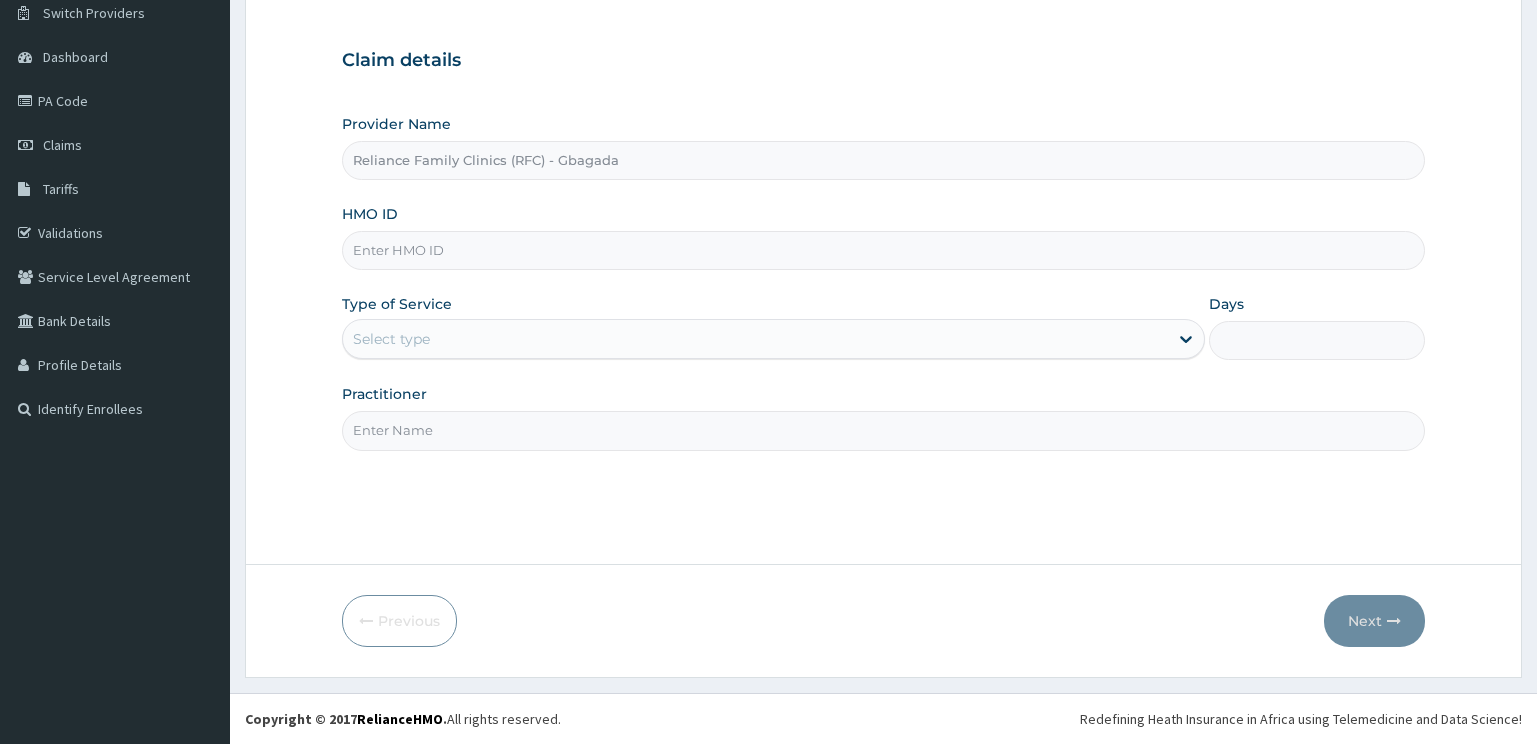 scroll, scrollTop: 161, scrollLeft: 0, axis: vertical 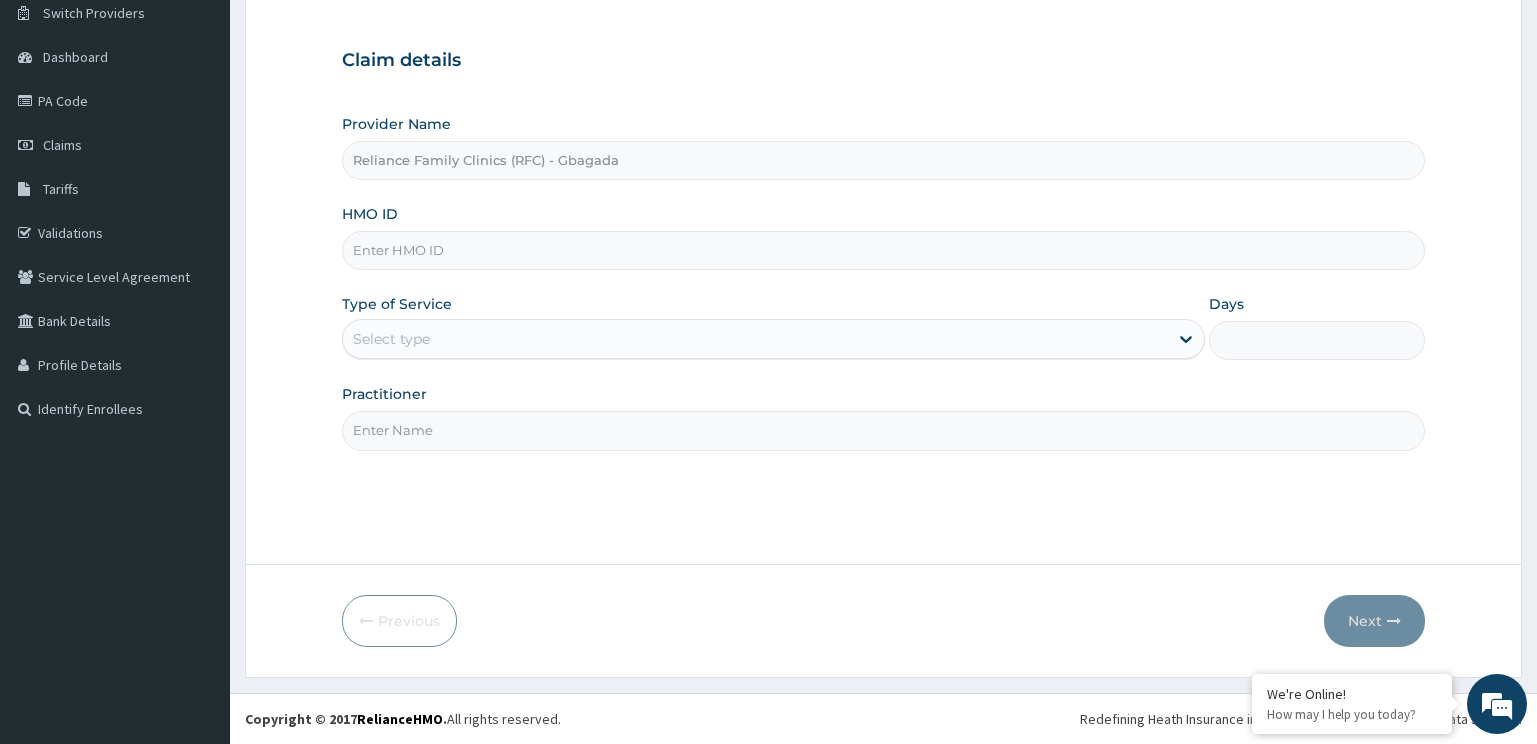 drag, startPoint x: 603, startPoint y: 256, endPoint x: 578, endPoint y: 262, distance: 25.70992 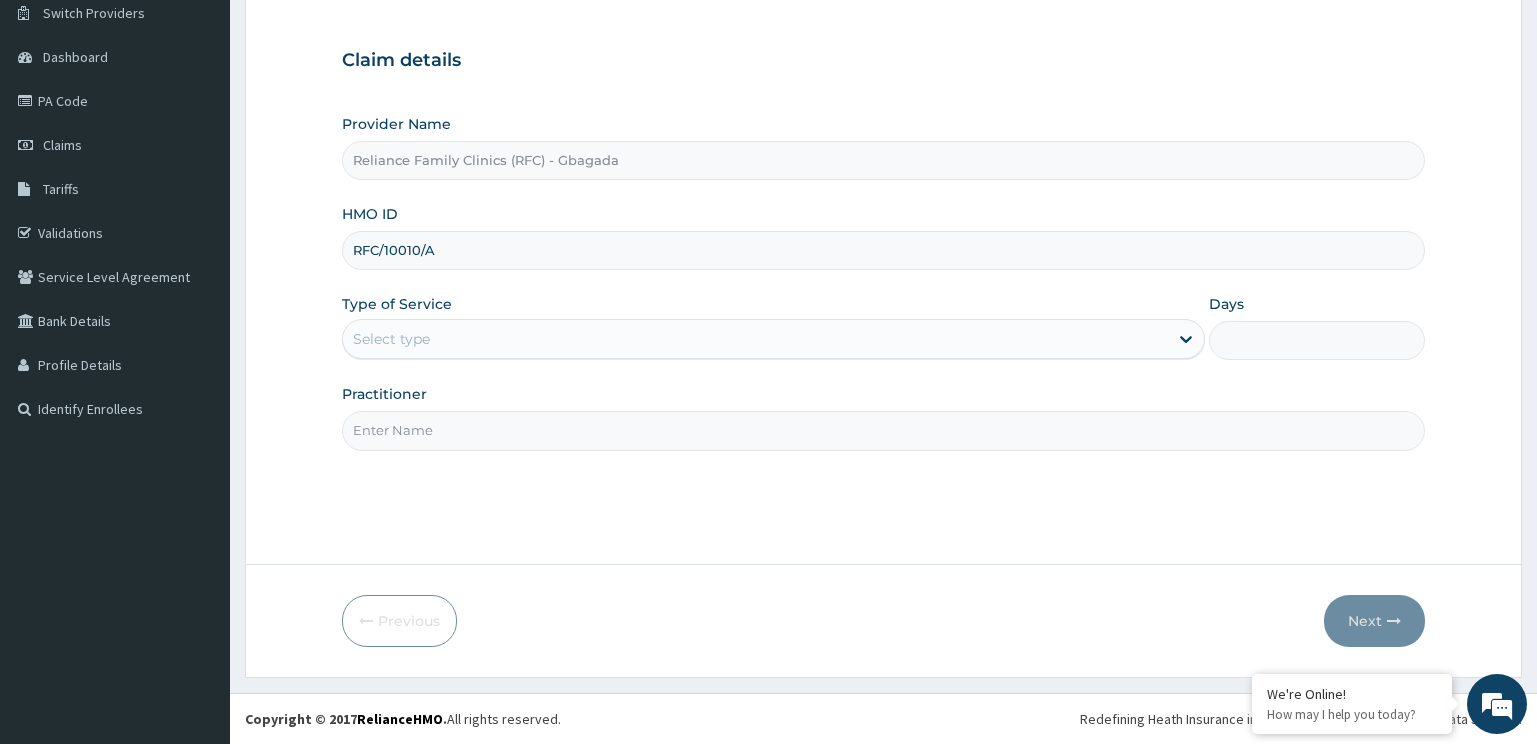 type on "RFC/10010/A" 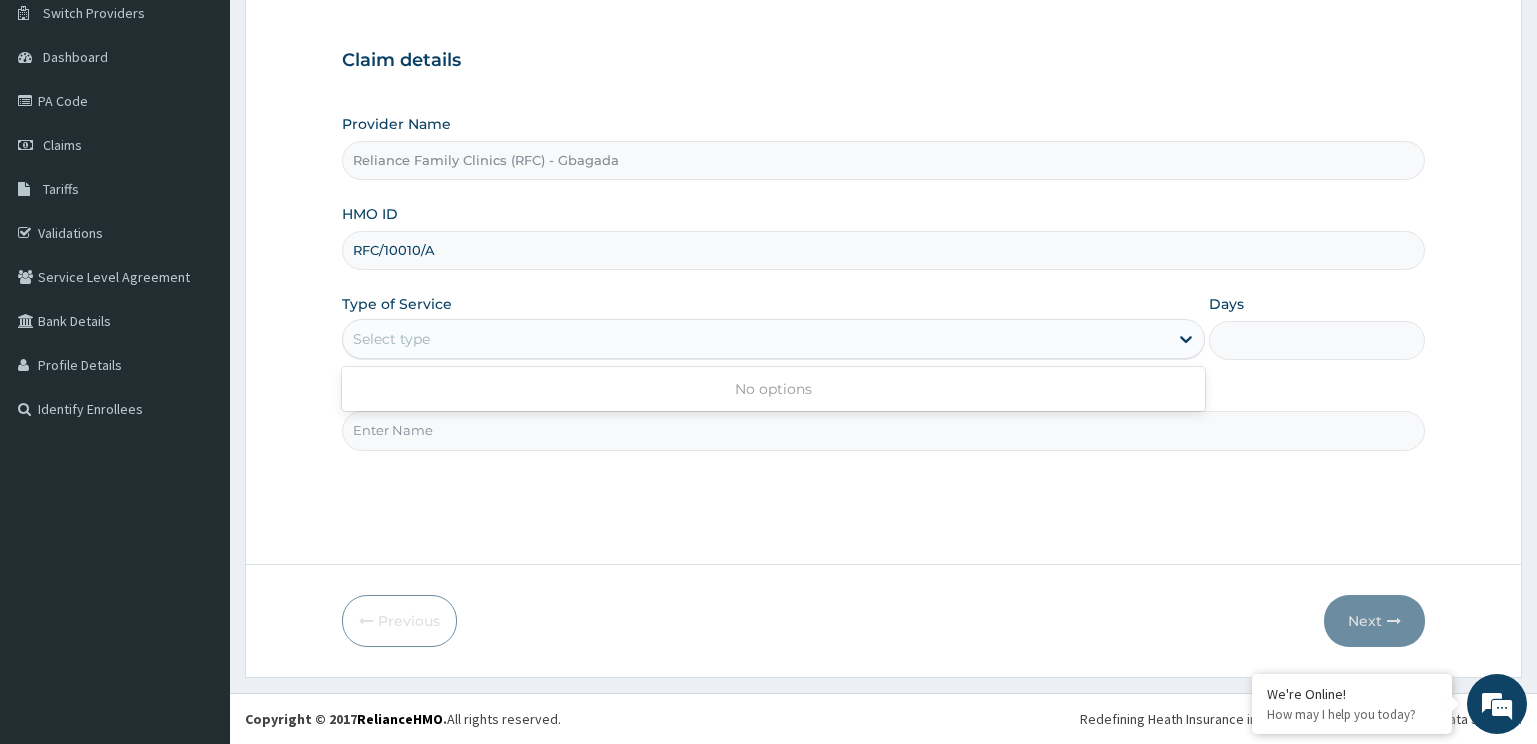 drag, startPoint x: 361, startPoint y: 342, endPoint x: 392, endPoint y: 395, distance: 61.400326 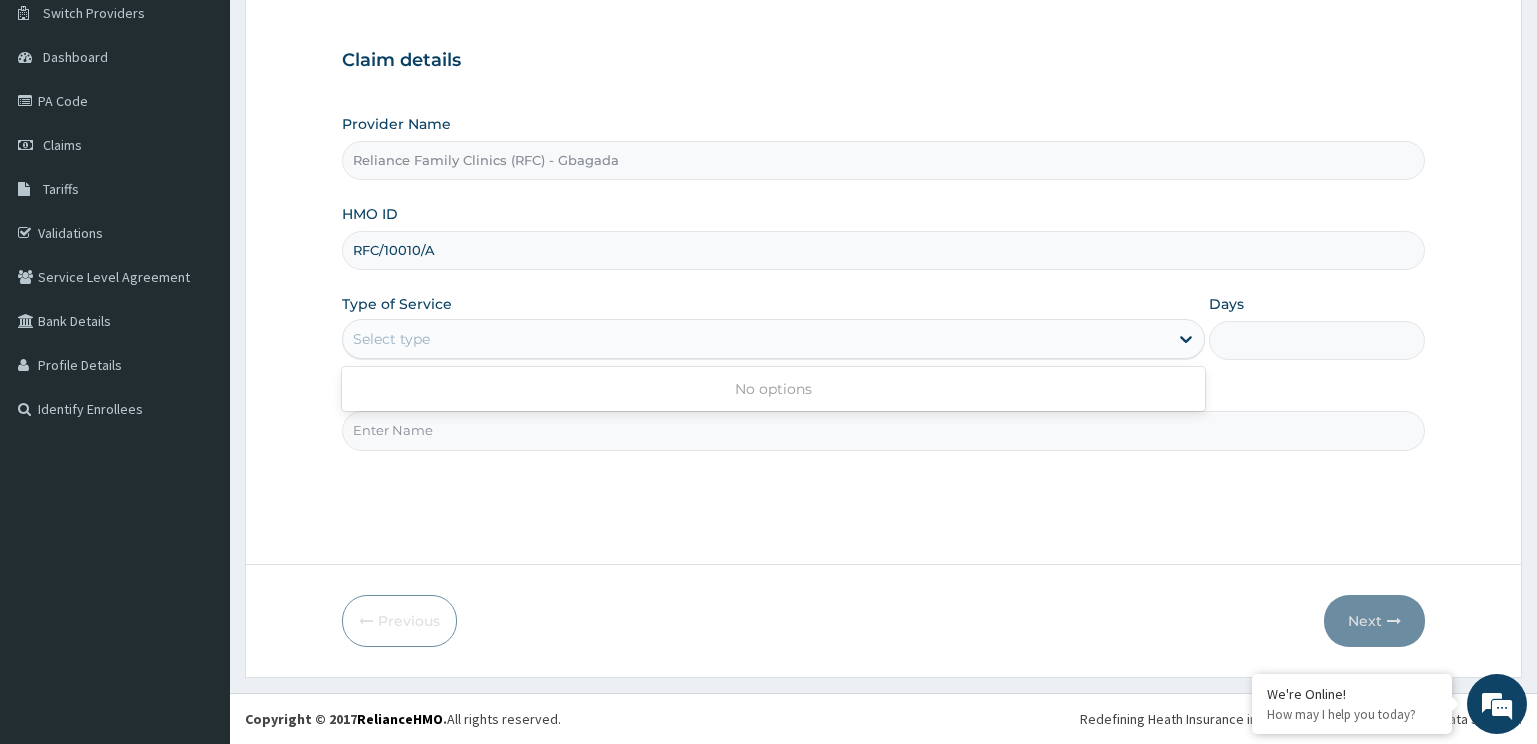 click on "Select type" at bounding box center (391, 339) 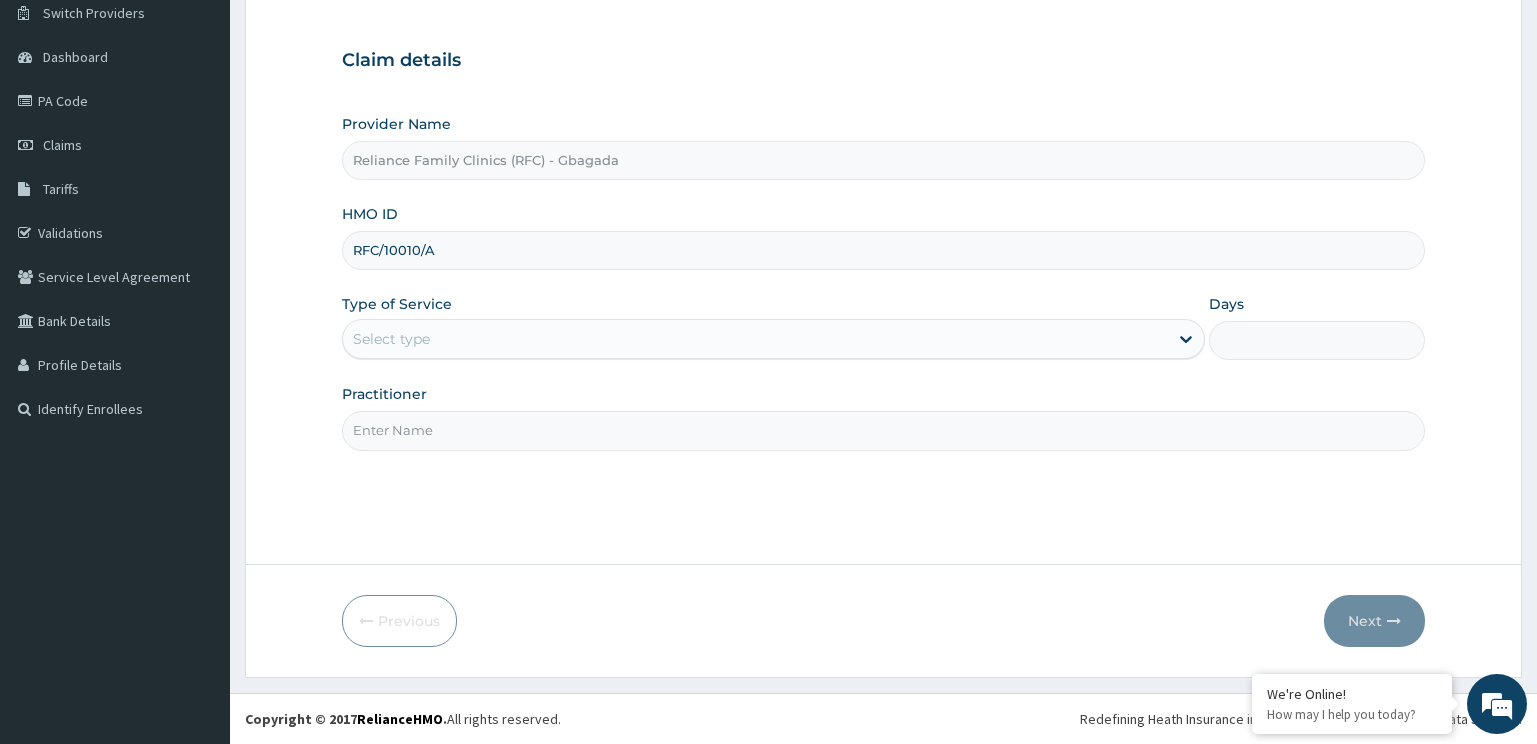 click on "Practitioner" at bounding box center (884, 430) 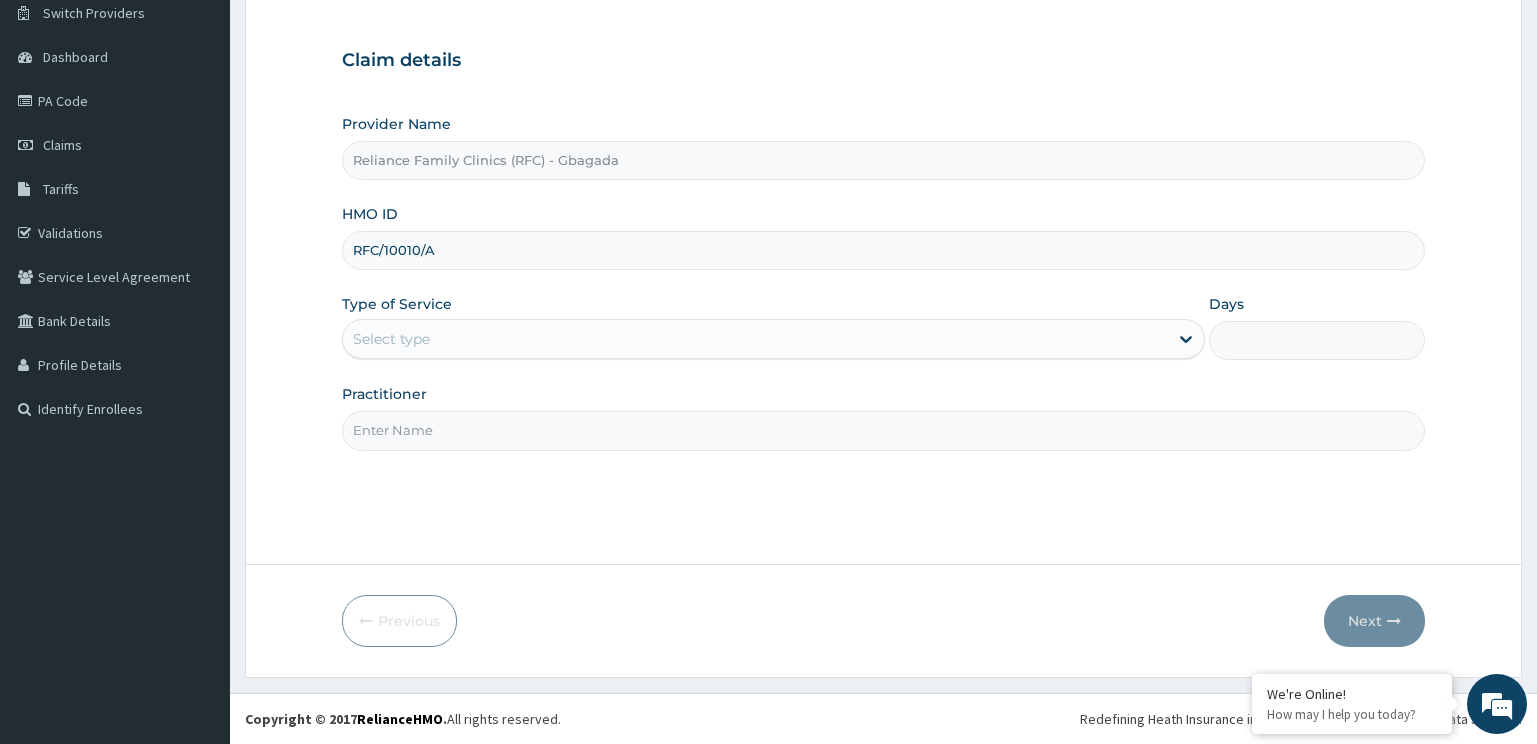 type on "Locum" 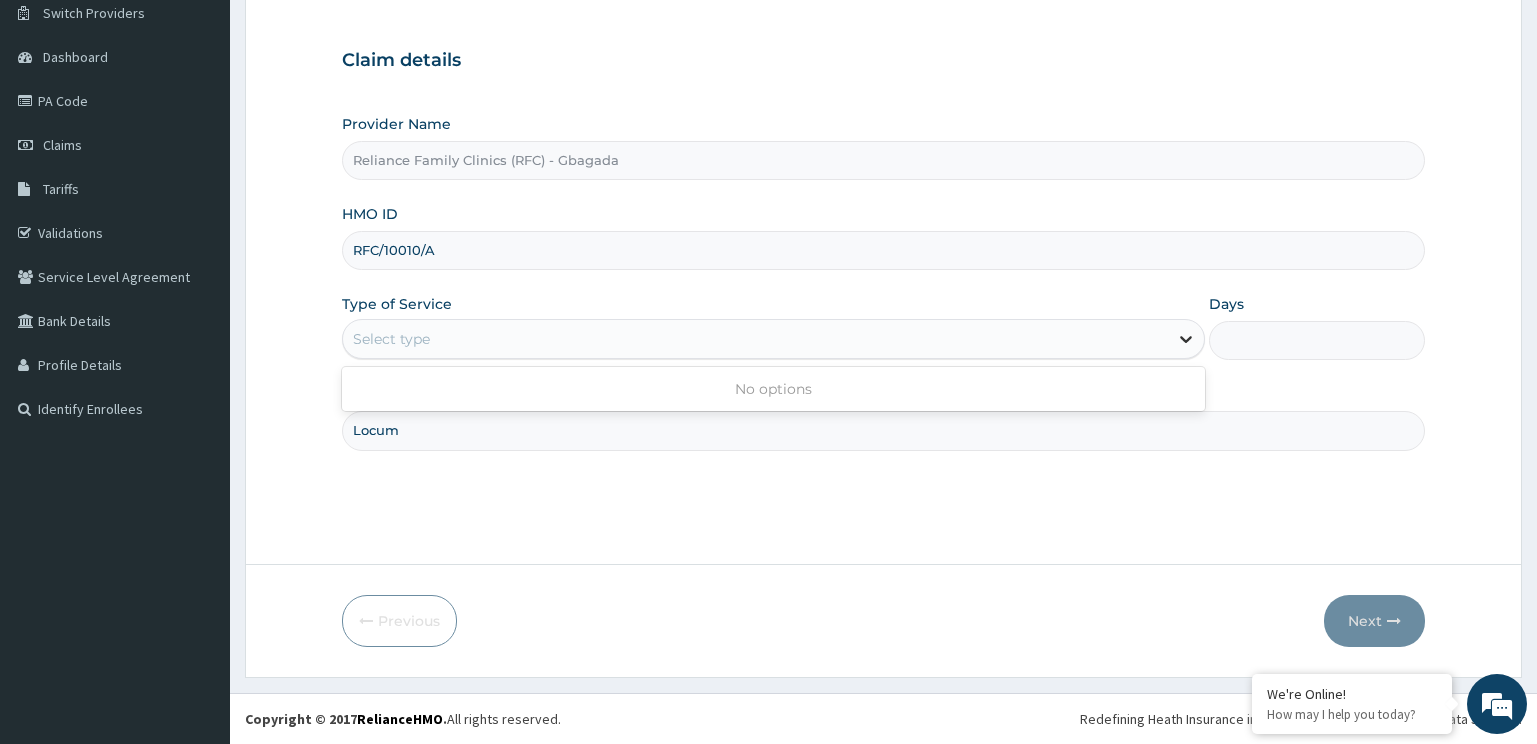 click 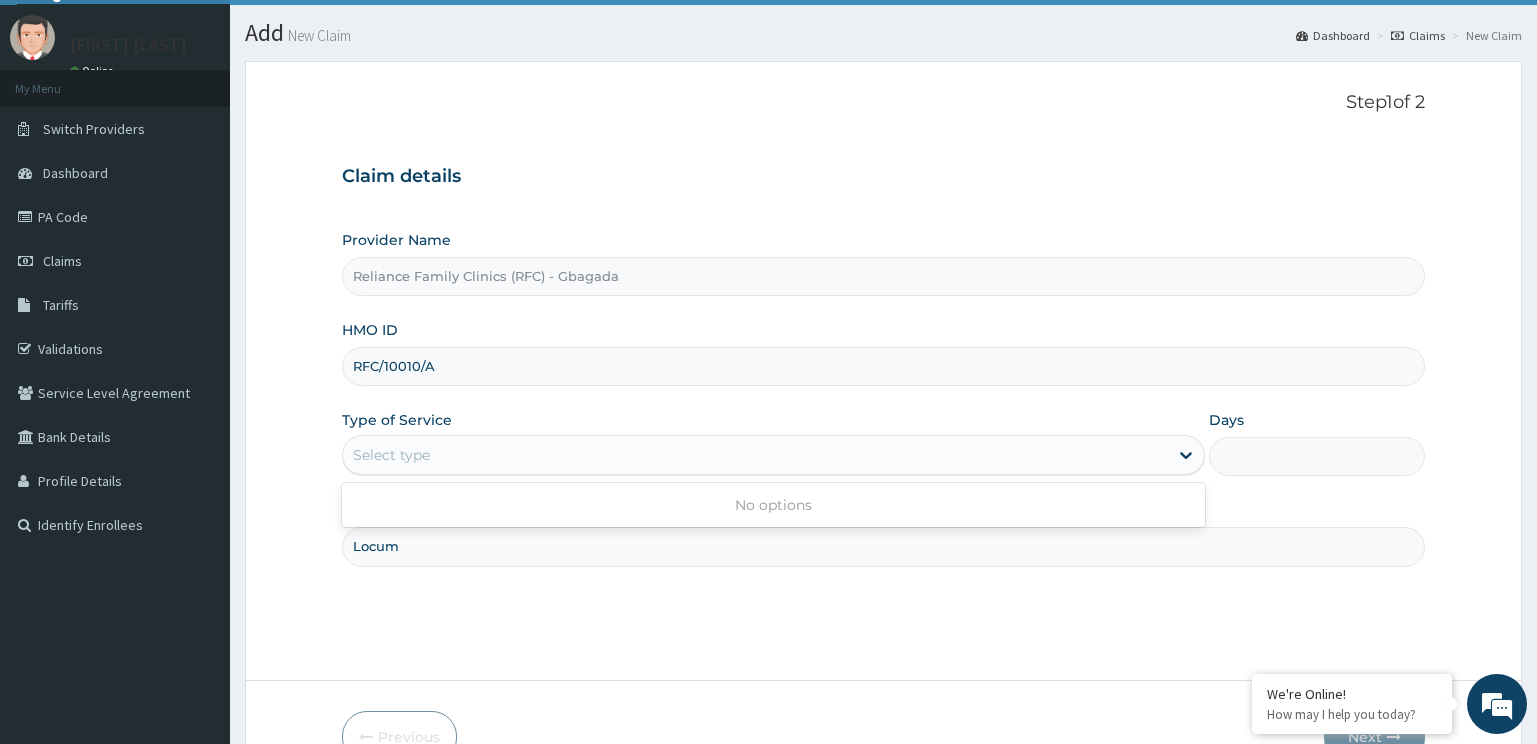 scroll, scrollTop: 0, scrollLeft: 0, axis: both 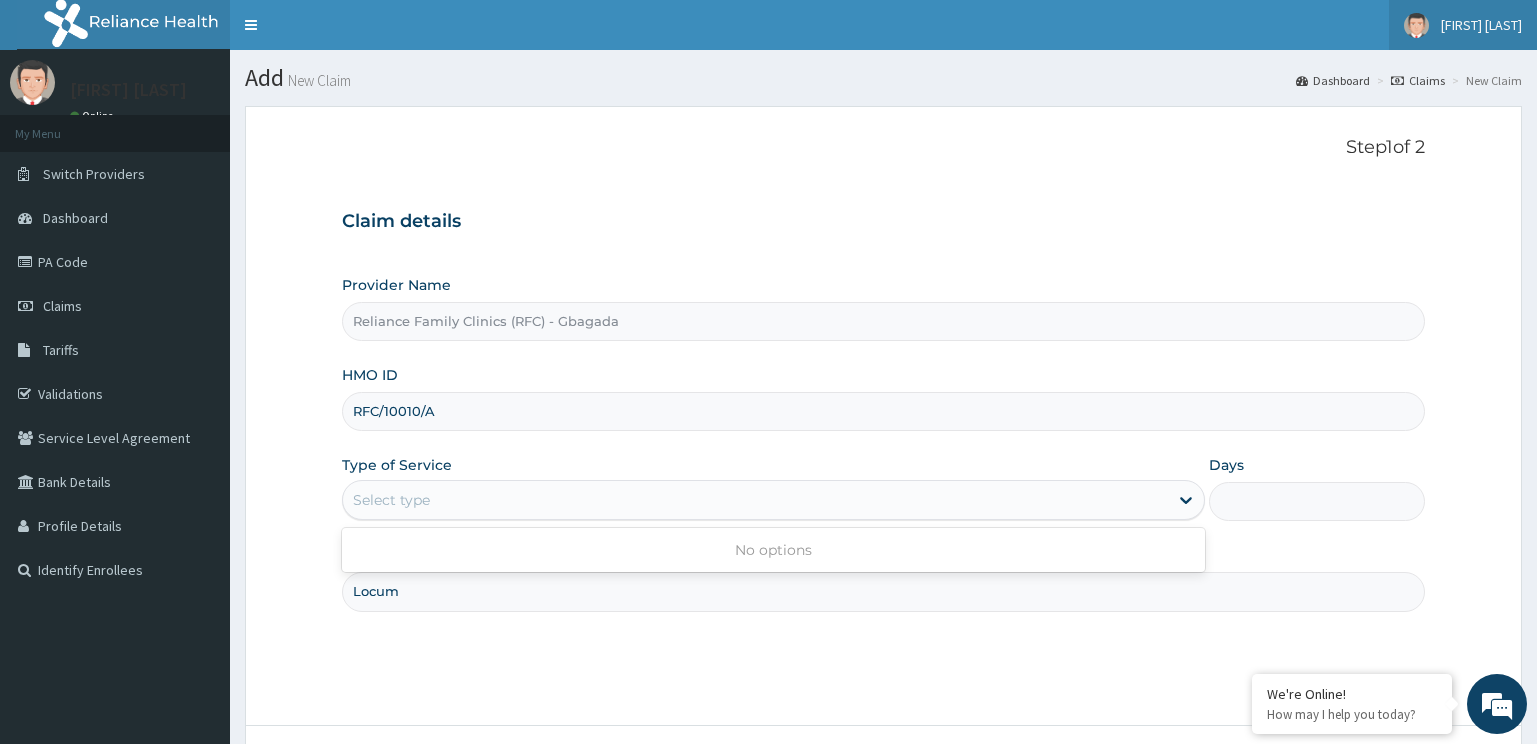 click on "[FIRST] [LAST]" at bounding box center (1481, 25) 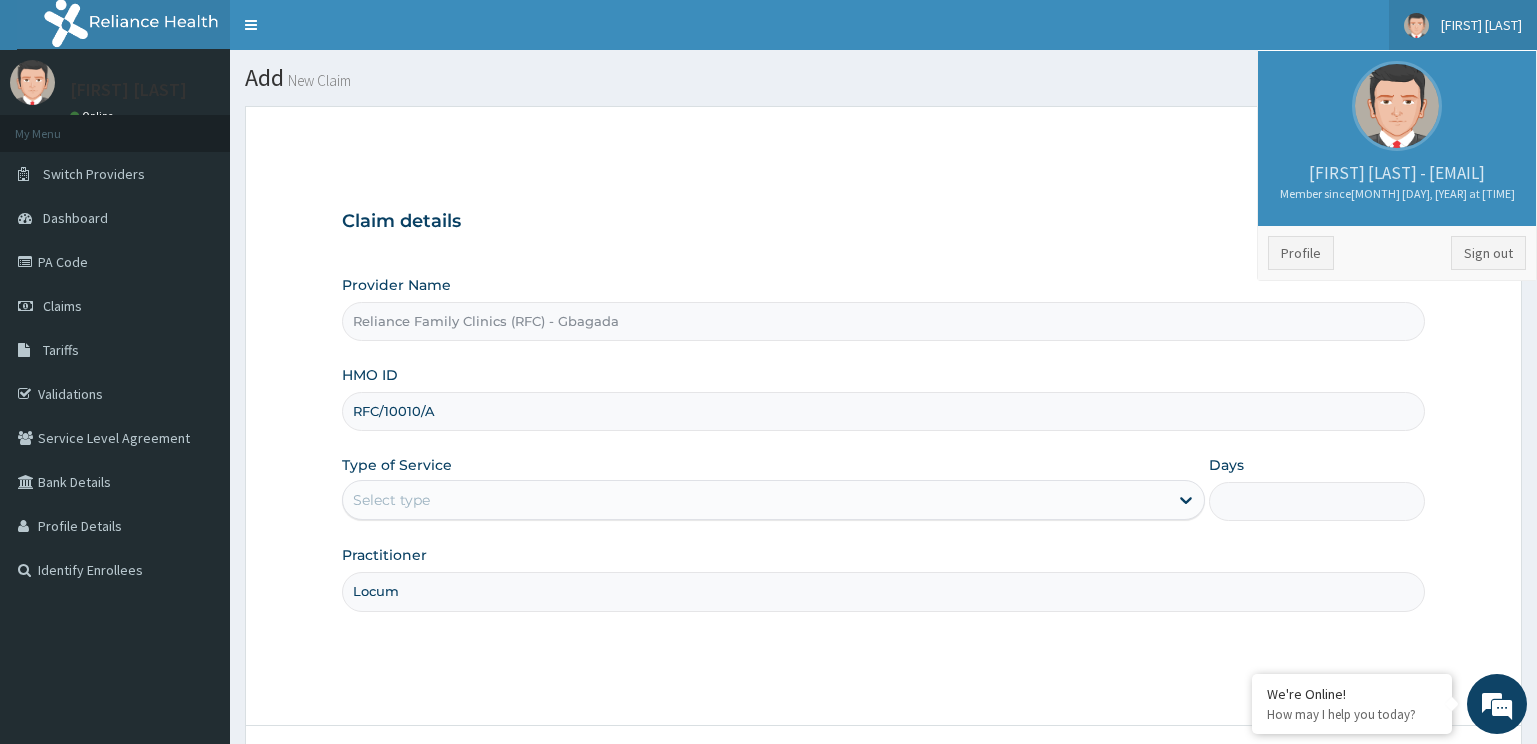 click on "Profile Sign out" at bounding box center (1397, 253) 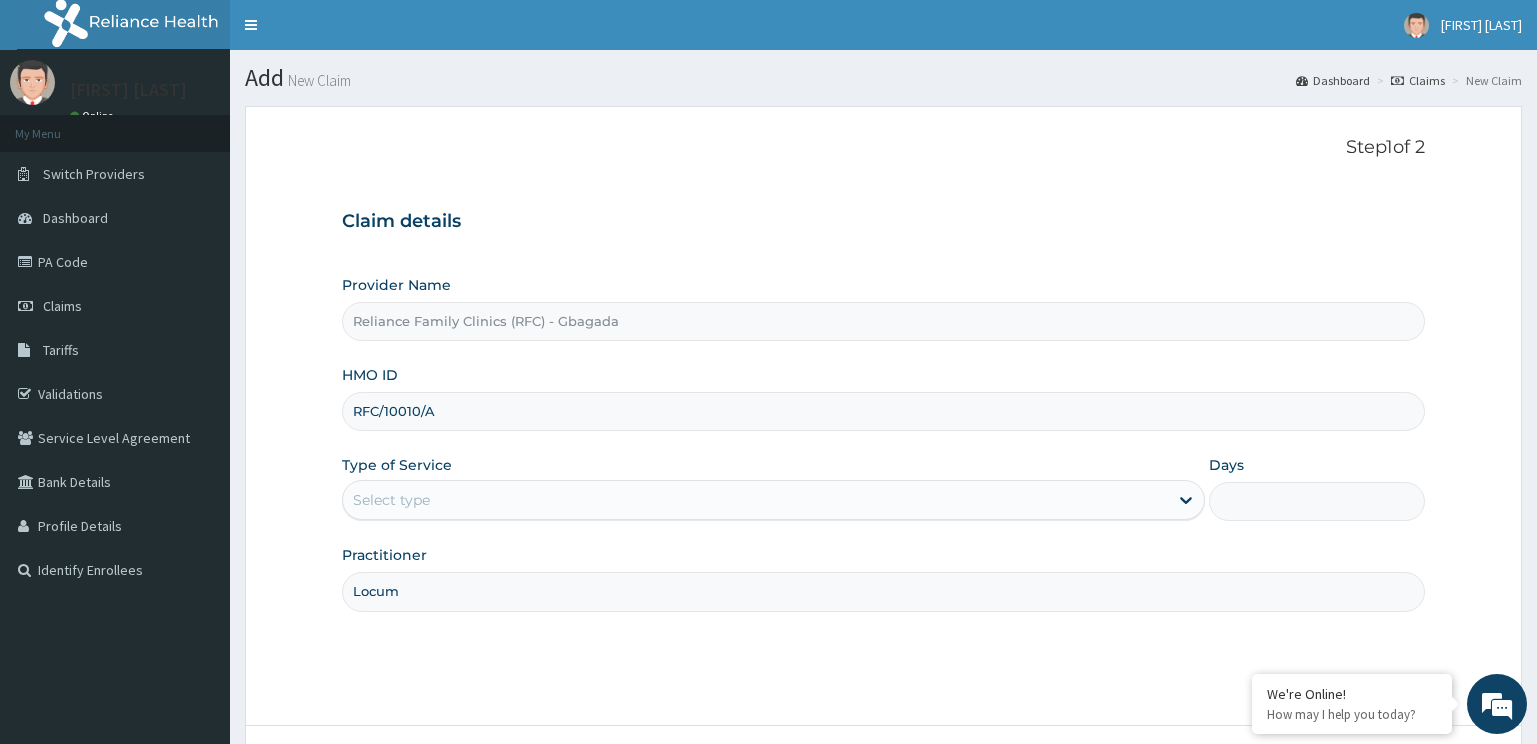 click on "Step  1  of 2 Claim details Provider Name Reliance Family Clinics (RFC) - Gbagada HMO ID RFC/10010/A Type of Service Select type Days Practitioner Locum     Previous   Next" at bounding box center [883, 472] 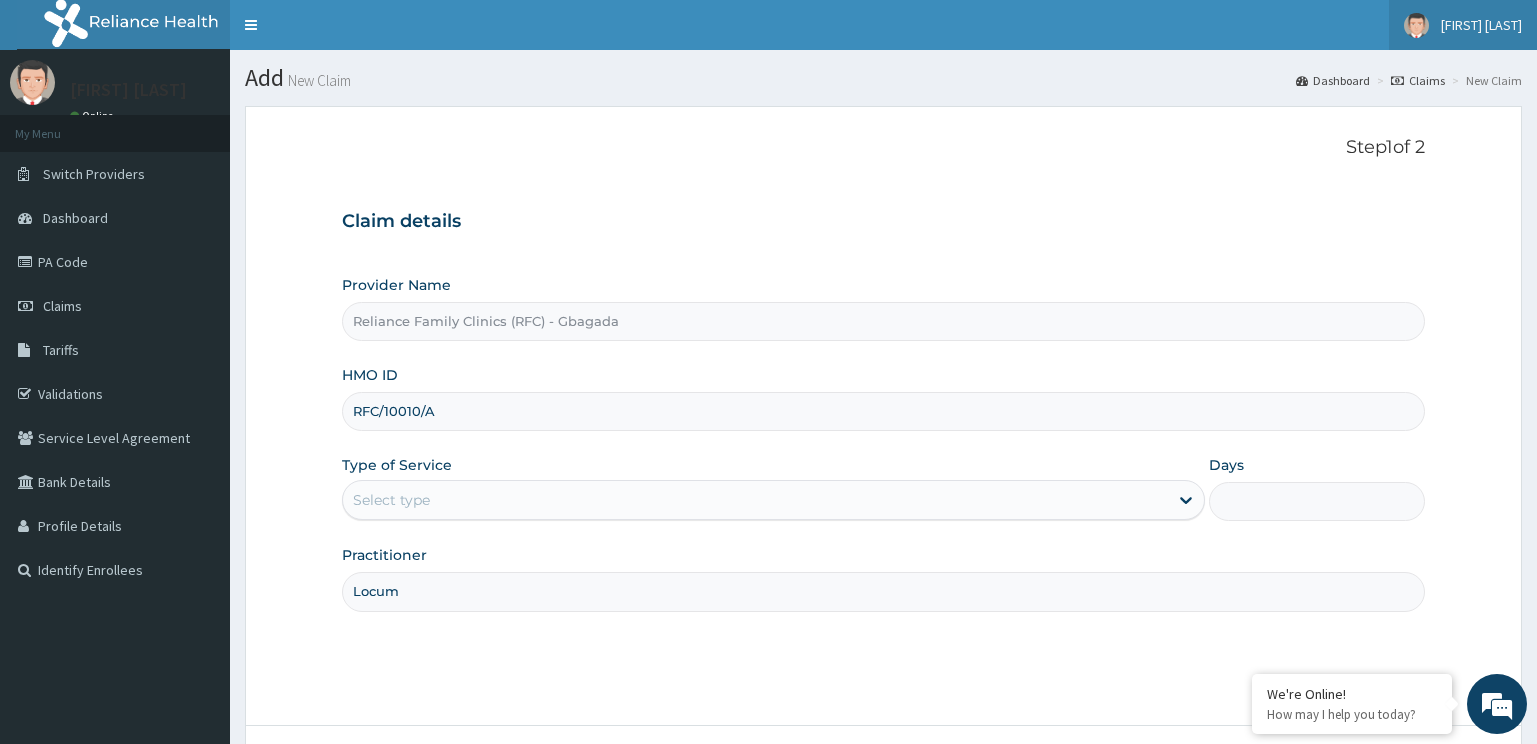click on "[FIRST] [LAST]" at bounding box center (1463, 25) 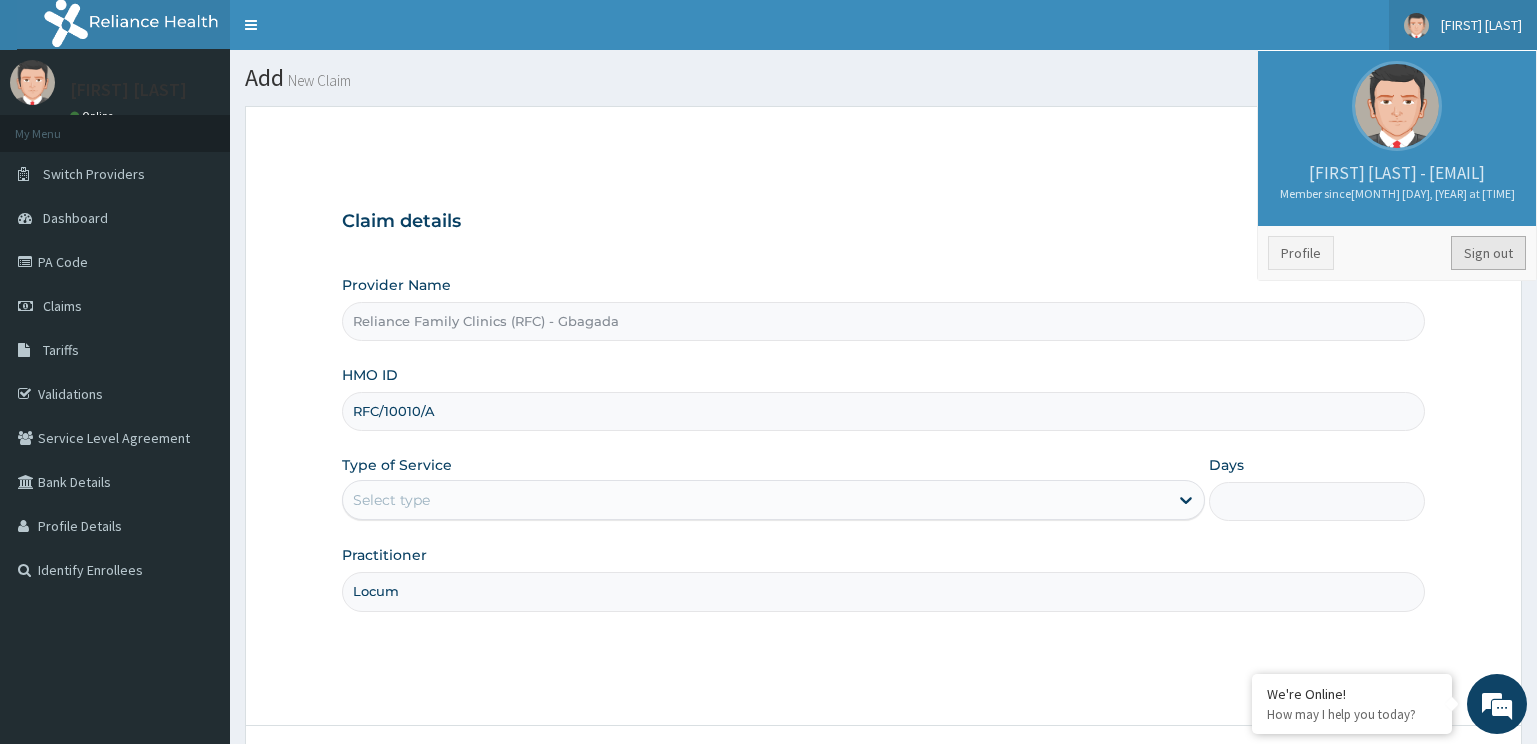 click on "Sign out" at bounding box center [1488, 253] 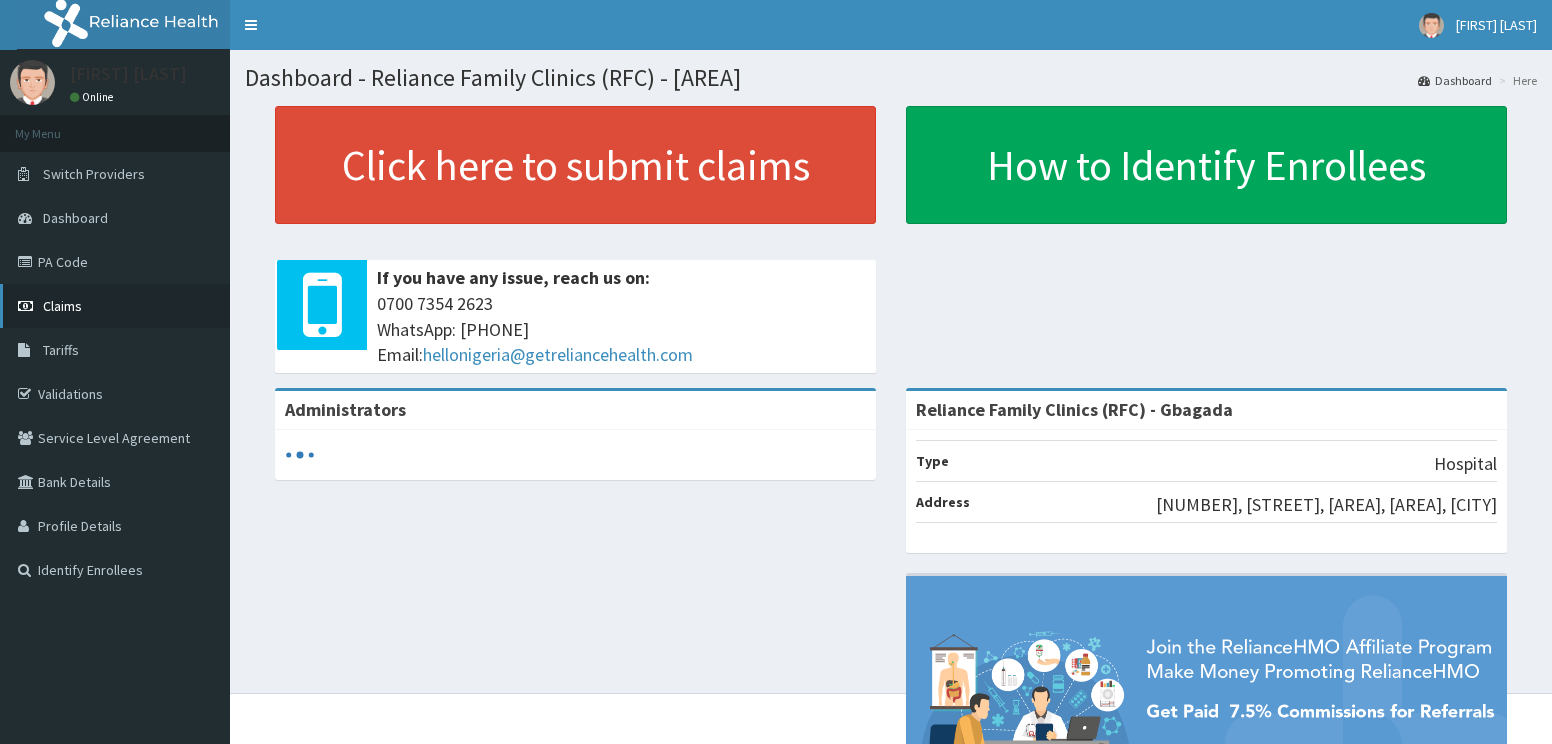 scroll, scrollTop: 0, scrollLeft: 0, axis: both 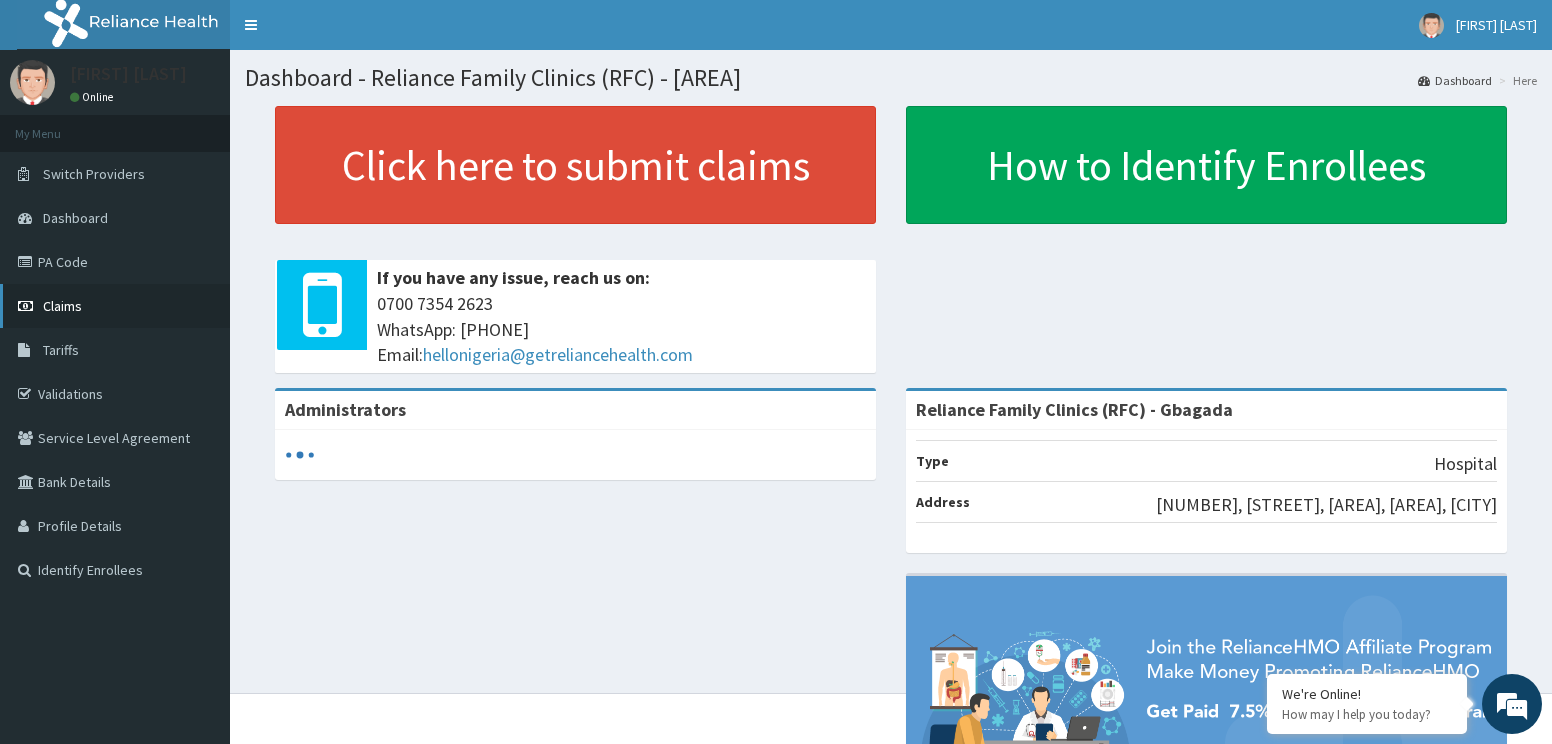 click on "Claims" at bounding box center (62, 306) 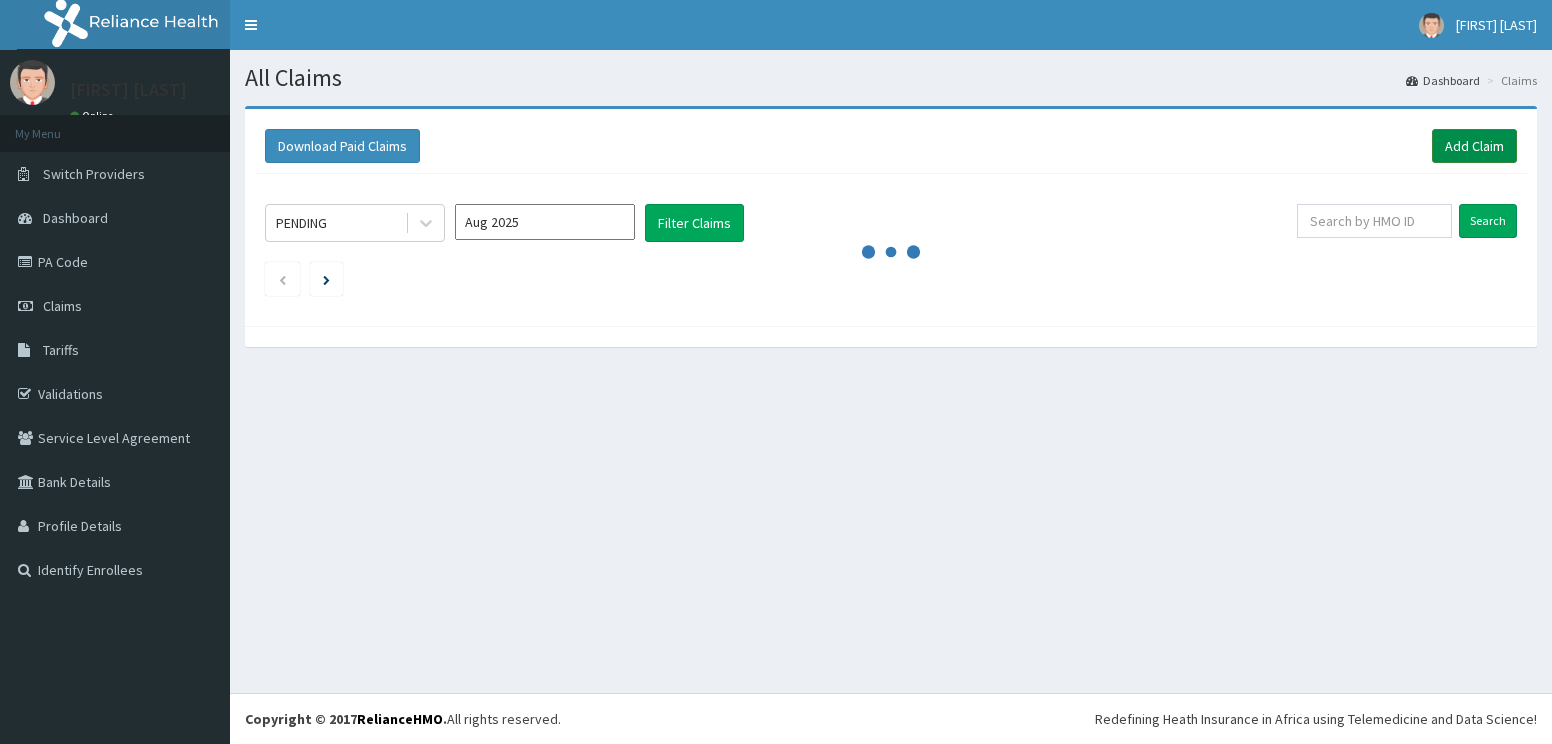 scroll, scrollTop: 0, scrollLeft: 0, axis: both 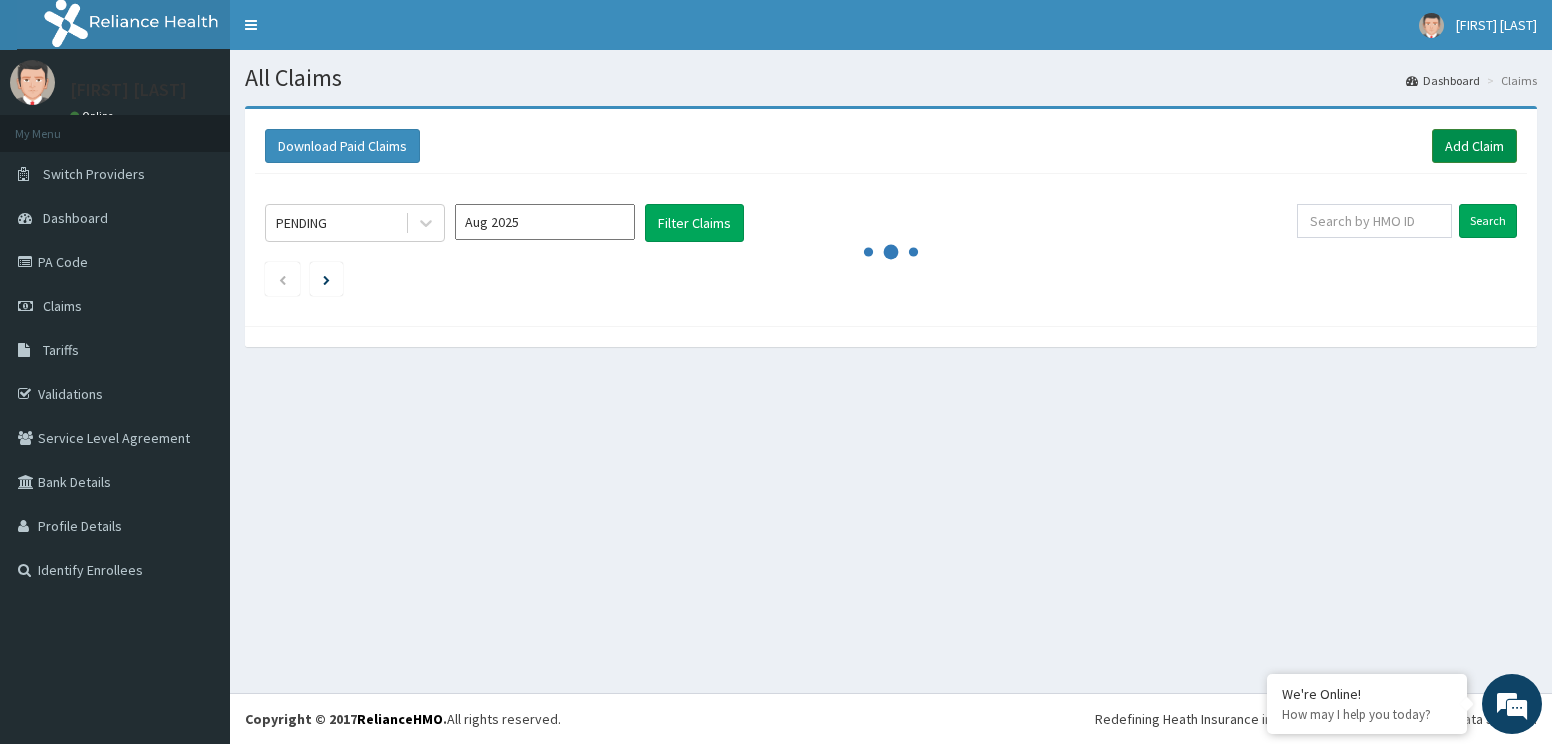 click on "Add Claim" at bounding box center (1474, 146) 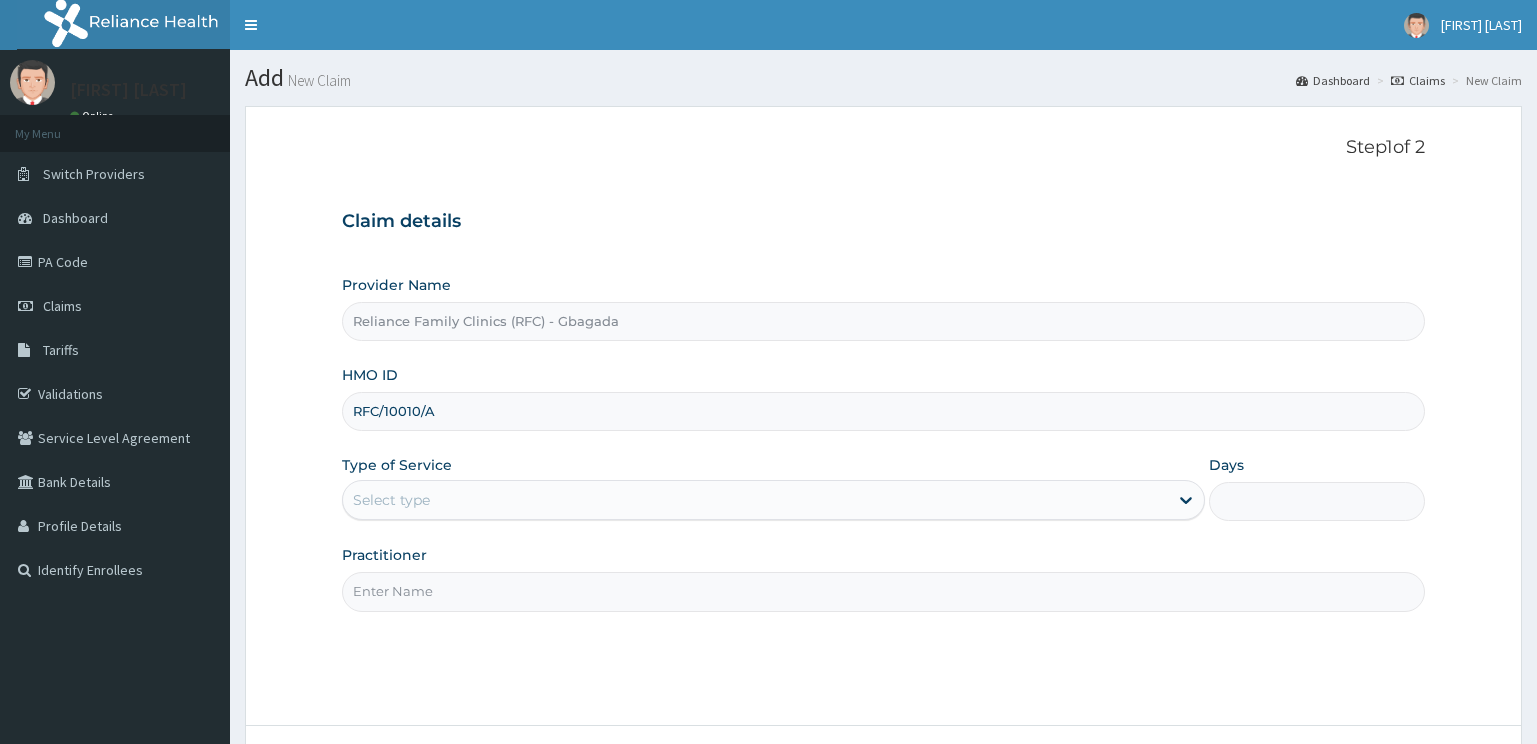 scroll, scrollTop: 0, scrollLeft: 0, axis: both 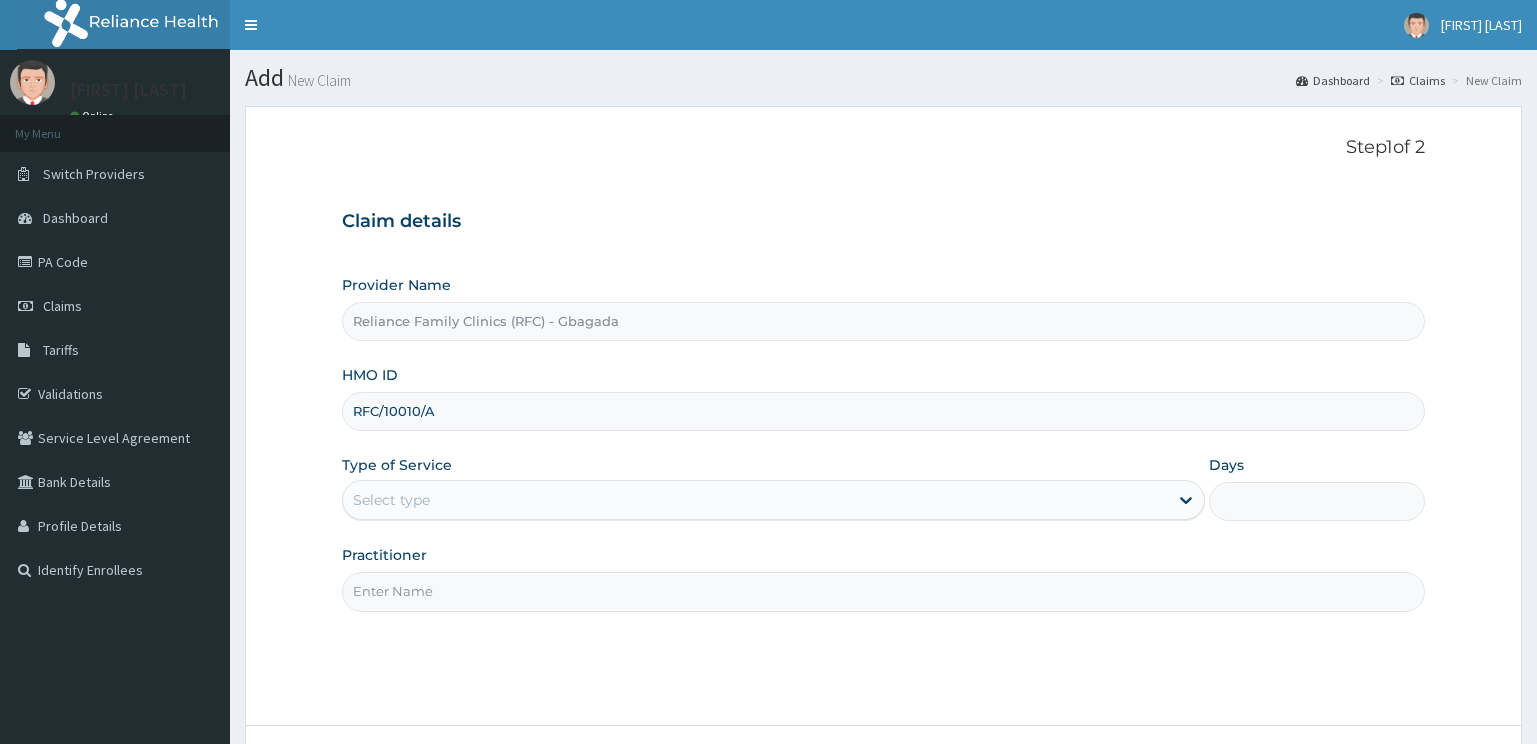 type on "RFC/10010/A" 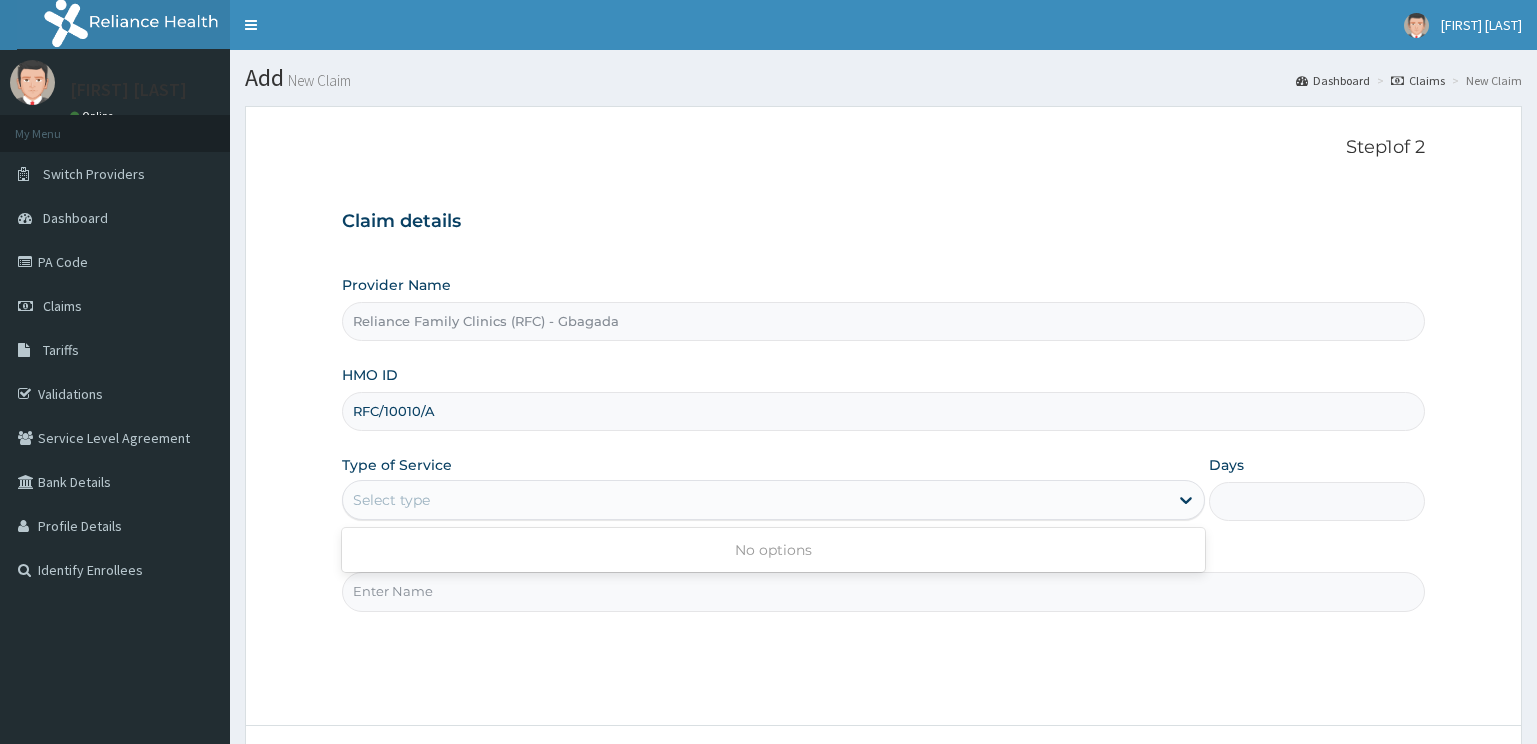 click on "Provider Name Reliance Family Clinics (RFC) - Gbagada HMO ID RFC/10010/A Type of Service   Use Up and Down to choose options, press Enter to select the currently focused option, press Escape to exit the menu, press Tab to select the option and exit the menu. Select type No options Days Practitioner" at bounding box center (884, 443) 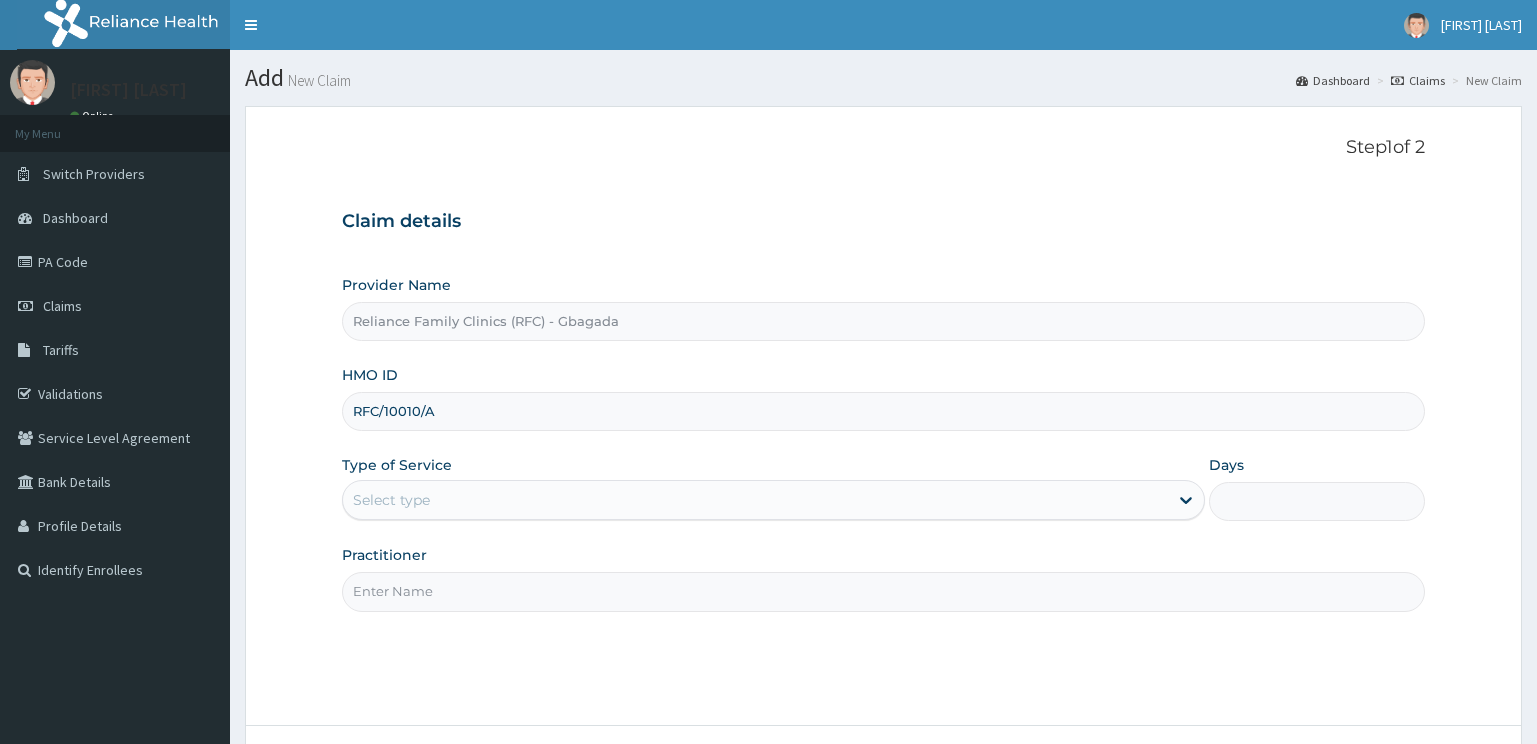 scroll, scrollTop: 161, scrollLeft: 0, axis: vertical 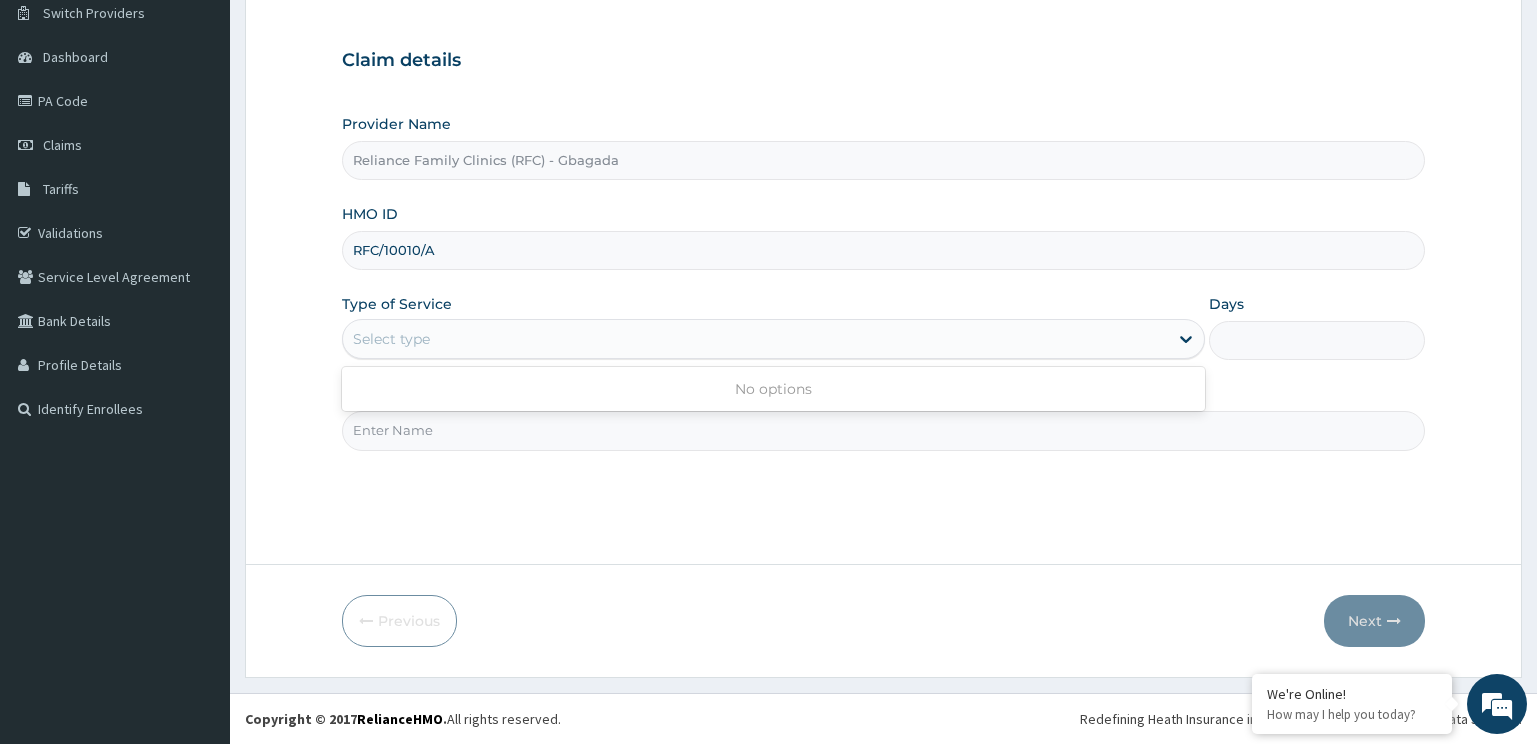 click on "Select type" at bounding box center [756, 339] 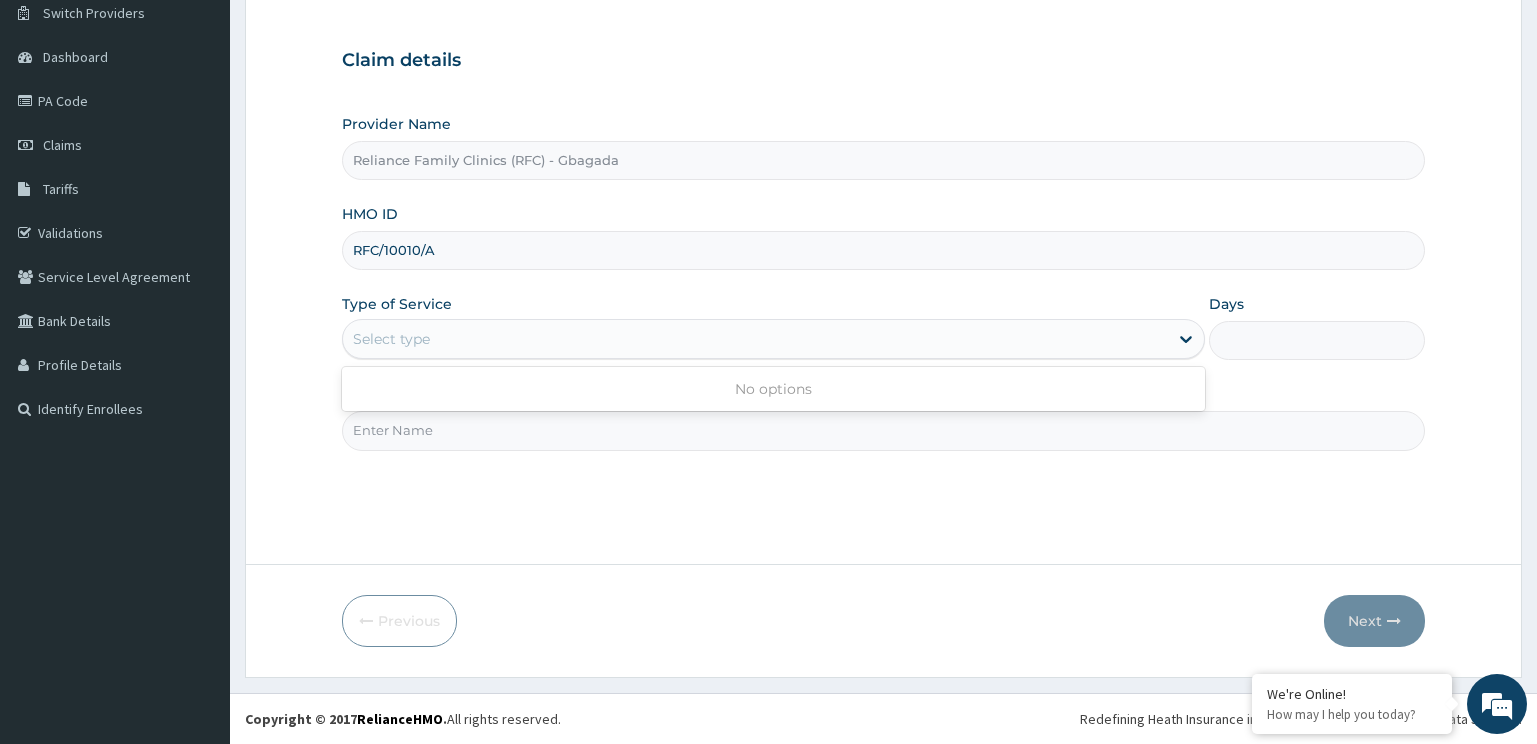 click on "Select type" at bounding box center (756, 339) 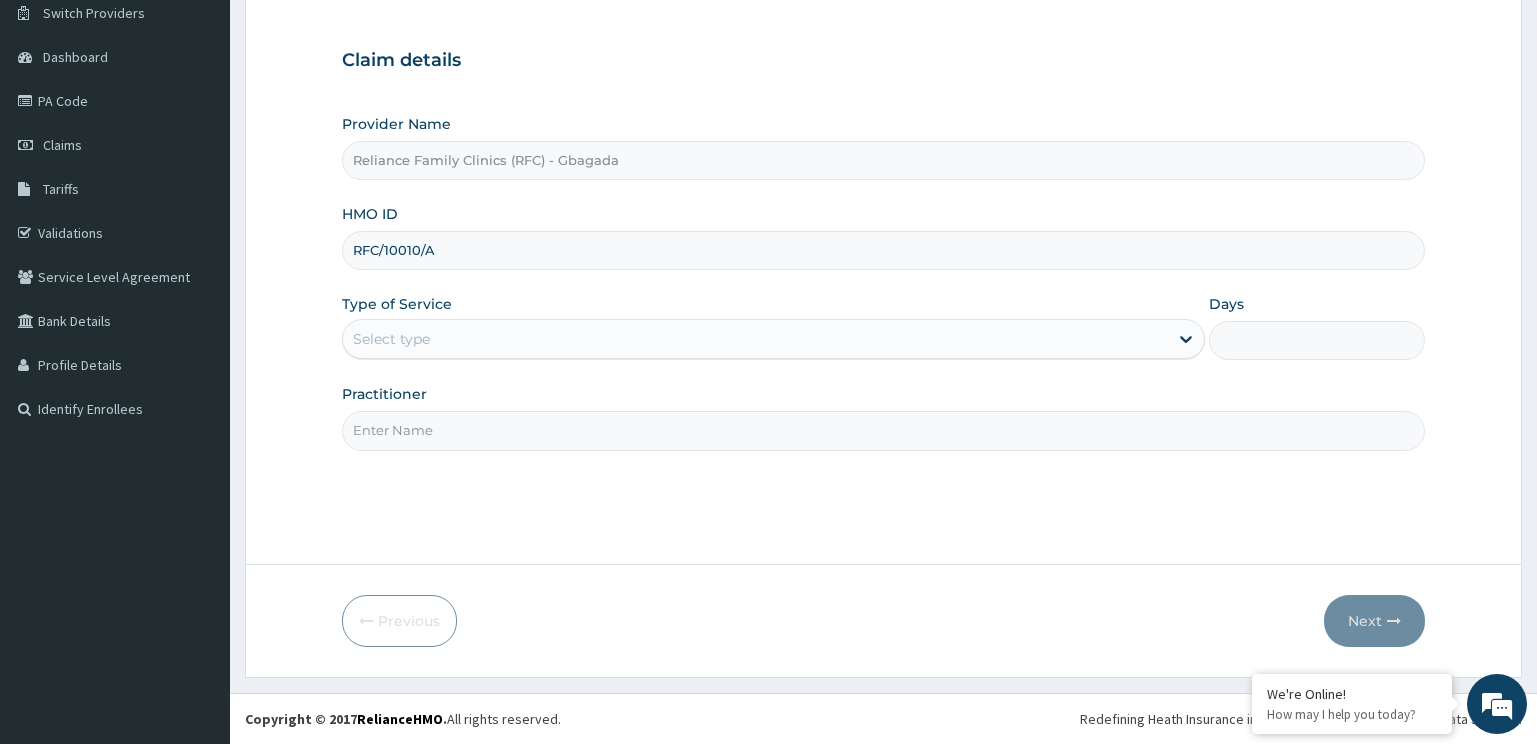 click on "Step  1  of 2 Claim details Provider Name Reliance Family Clinics (RFC) - Gbagada HMO ID RFC/10010/A Type of Service Select type Days Practitioner     Previous   Next" at bounding box center (883, 311) 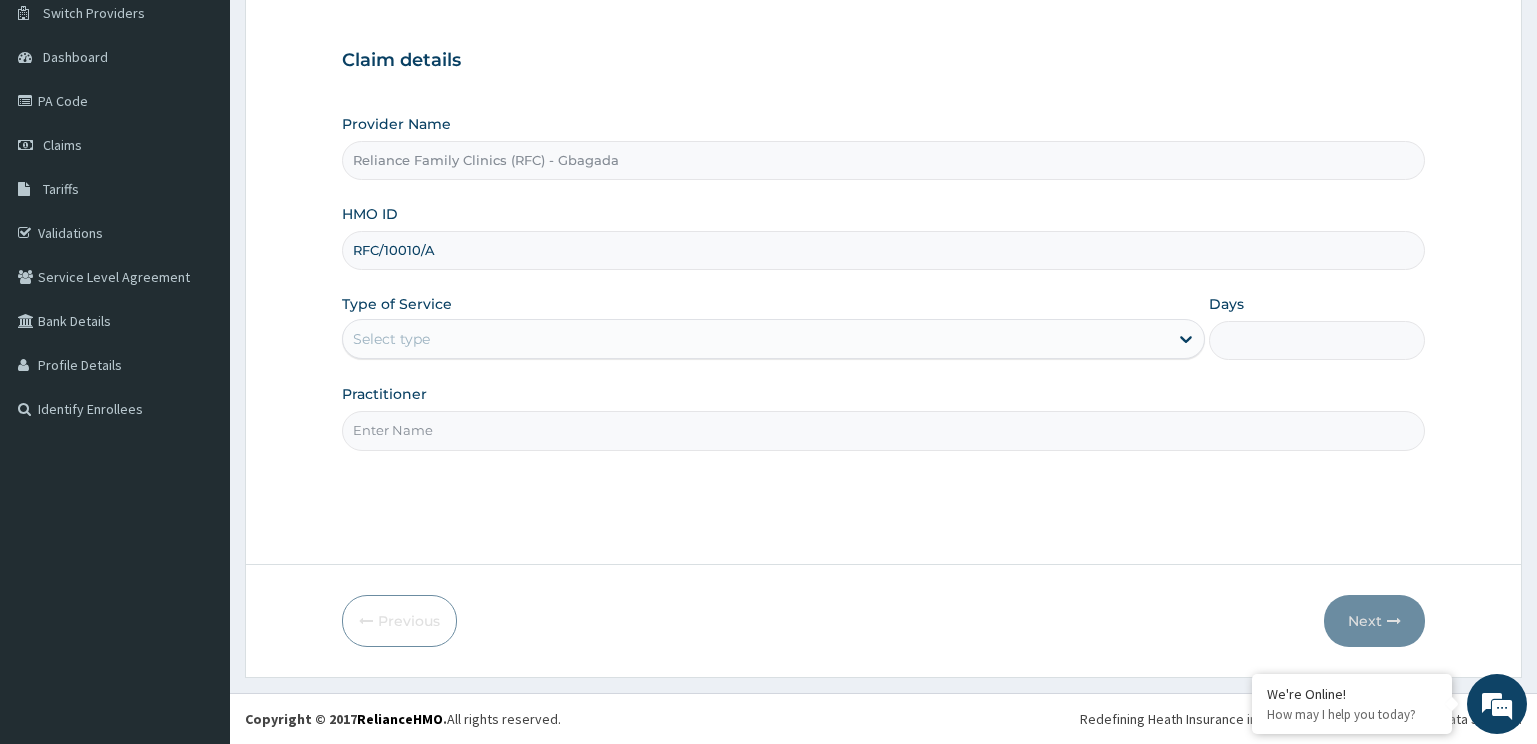 click on "Select type" at bounding box center (756, 339) 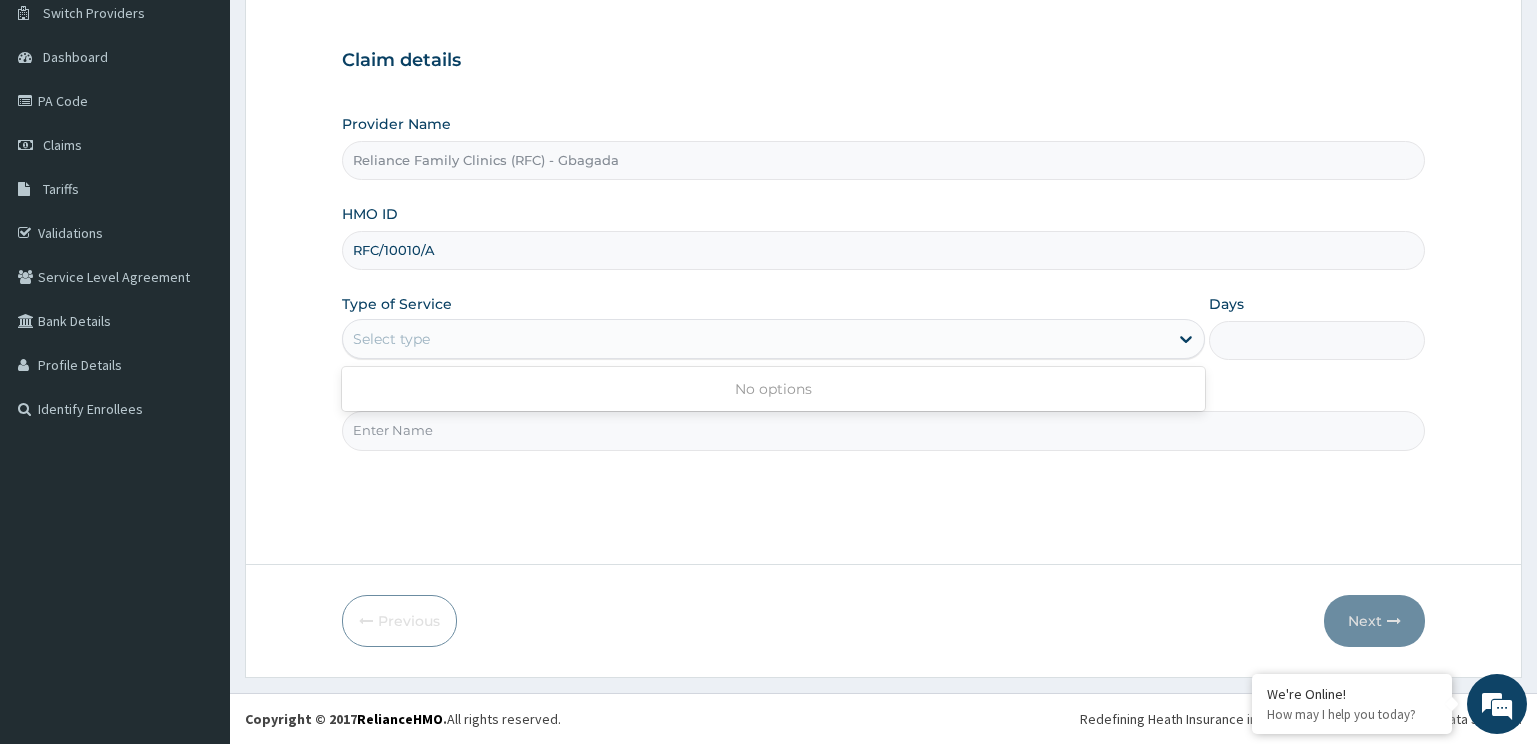 click on "Step  1  of 2 Claim details Provider Name Reliance Family Clinics (RFC) - Gbagada HMO ID RFC/10010/A Type of Service   Use Up and Down to choose options, press Enter to select the currently focused option, press Escape to exit the menu, press Tab to select the option and exit the menu. Select type No options Days Practitioner     Previous   Next" at bounding box center [883, 311] 